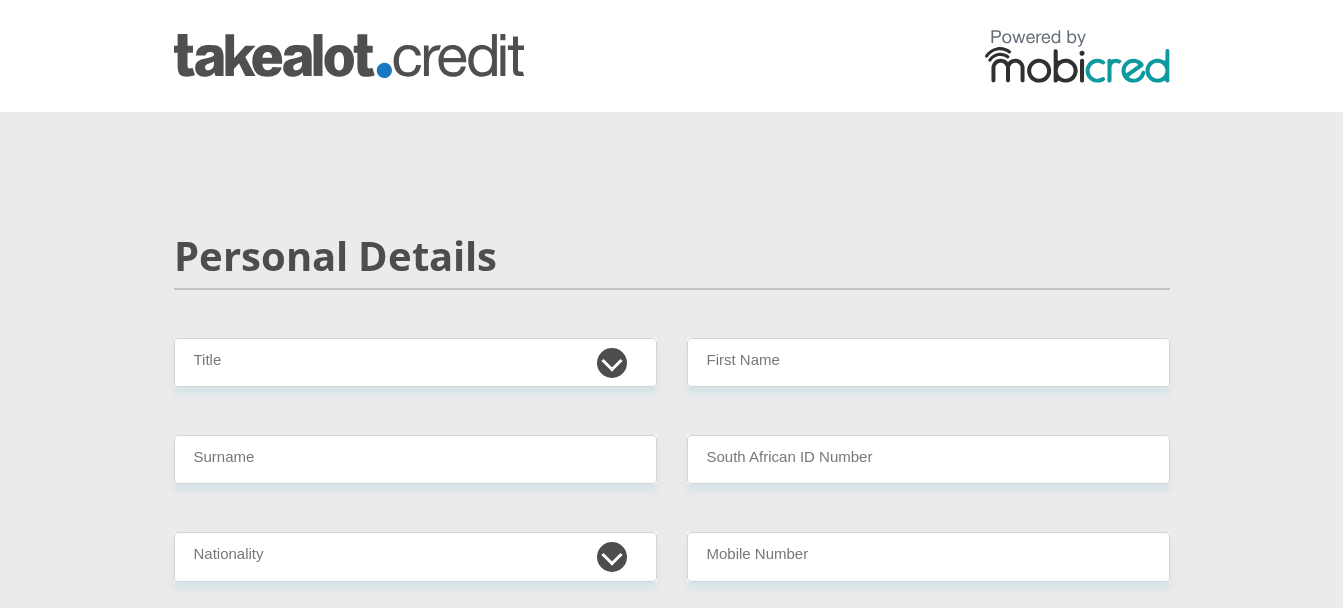 scroll, scrollTop: 0, scrollLeft: 0, axis: both 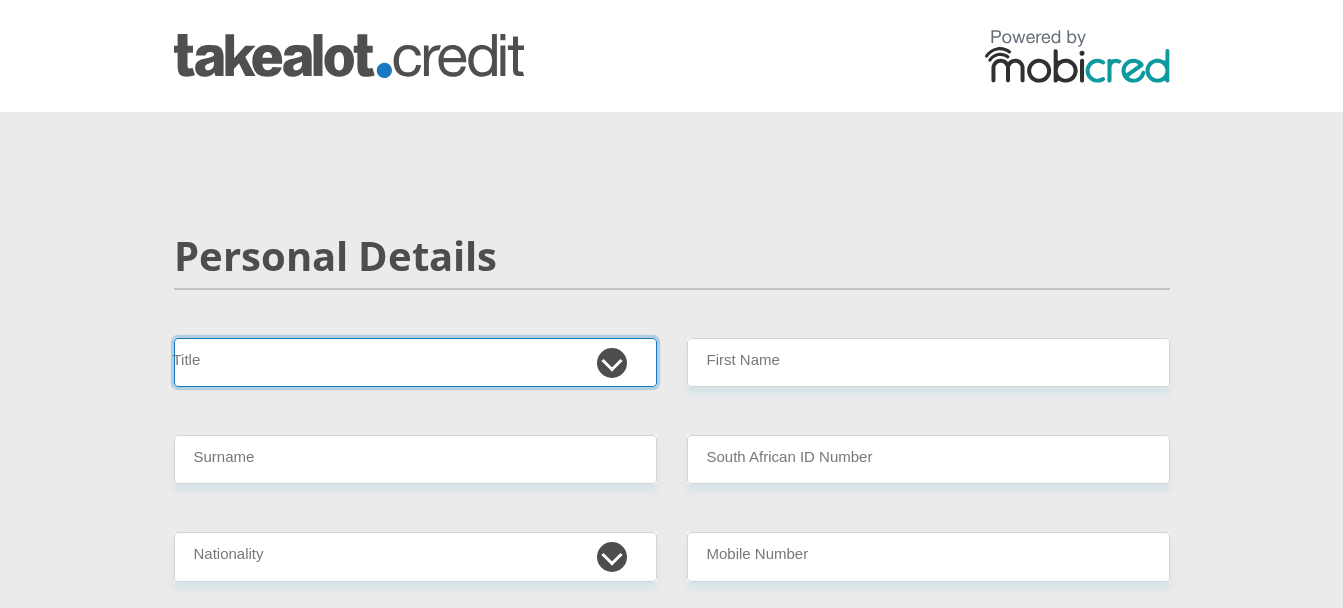 click on "Mr
Ms
Mrs
Dr
Other" at bounding box center [415, 362] 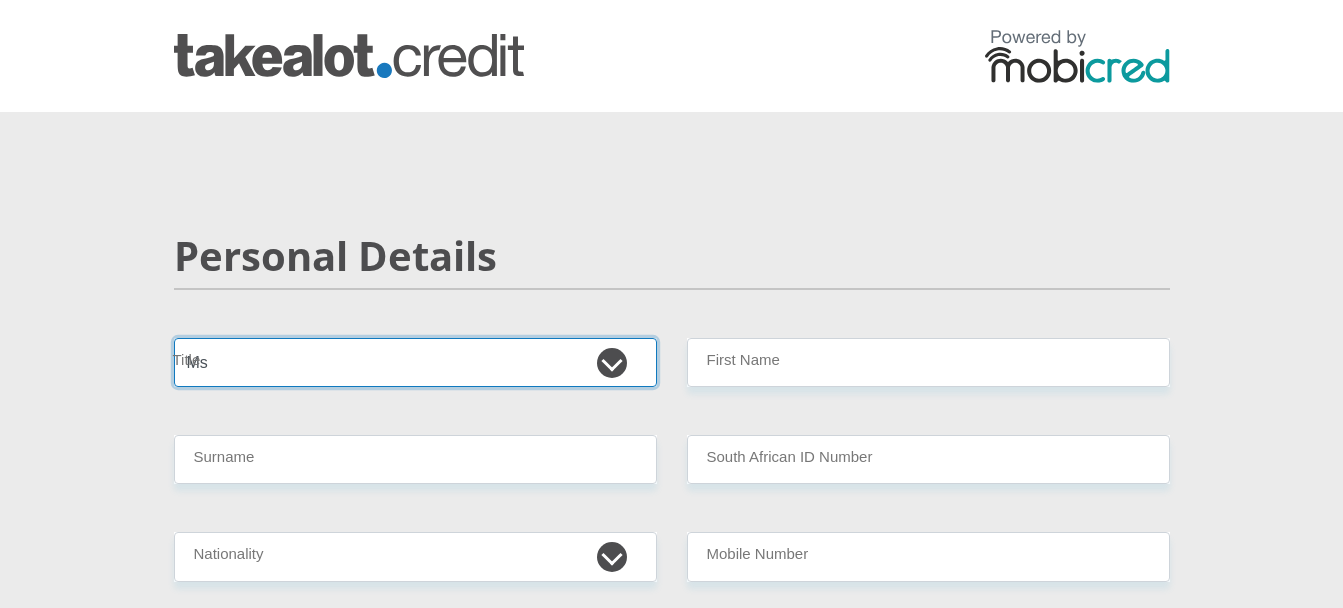 click on "Mr
Ms
Mrs
Dr
Other" at bounding box center [415, 362] 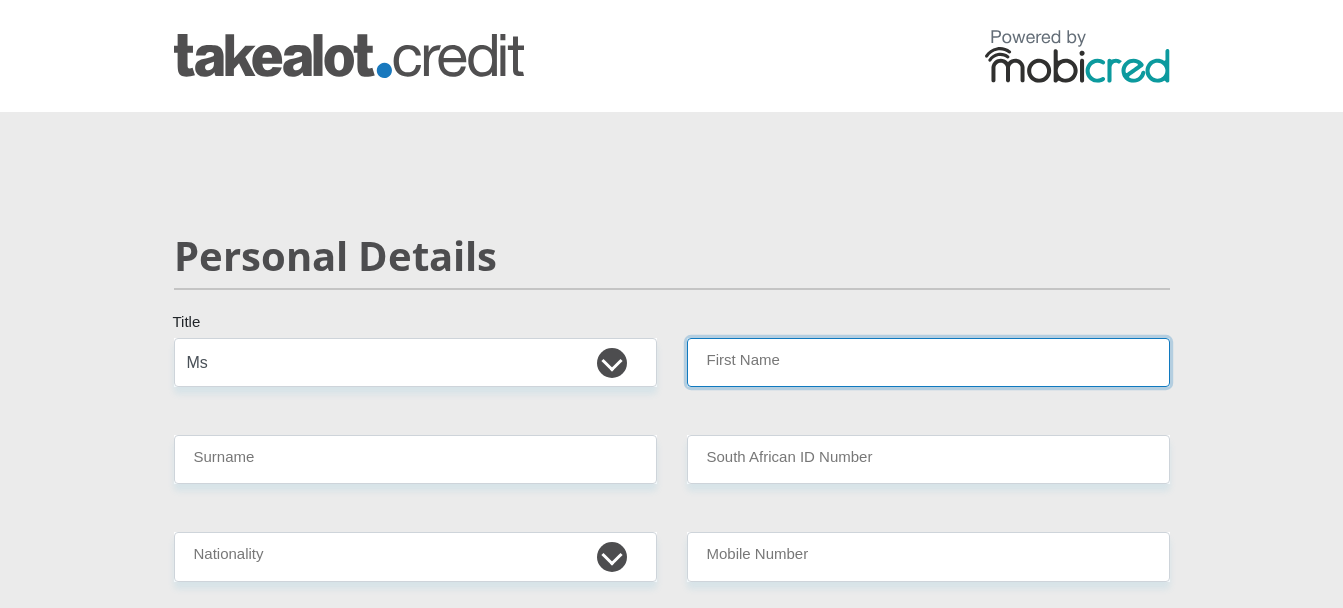 click on "First Name" at bounding box center [928, 362] 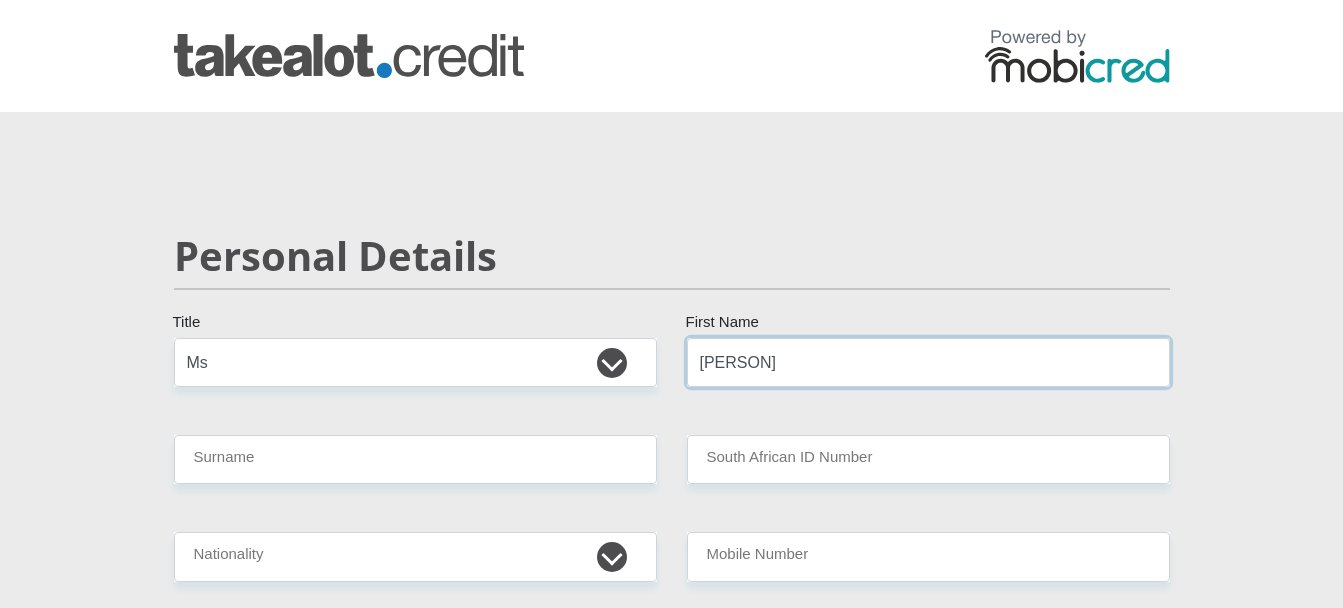 type on "m" 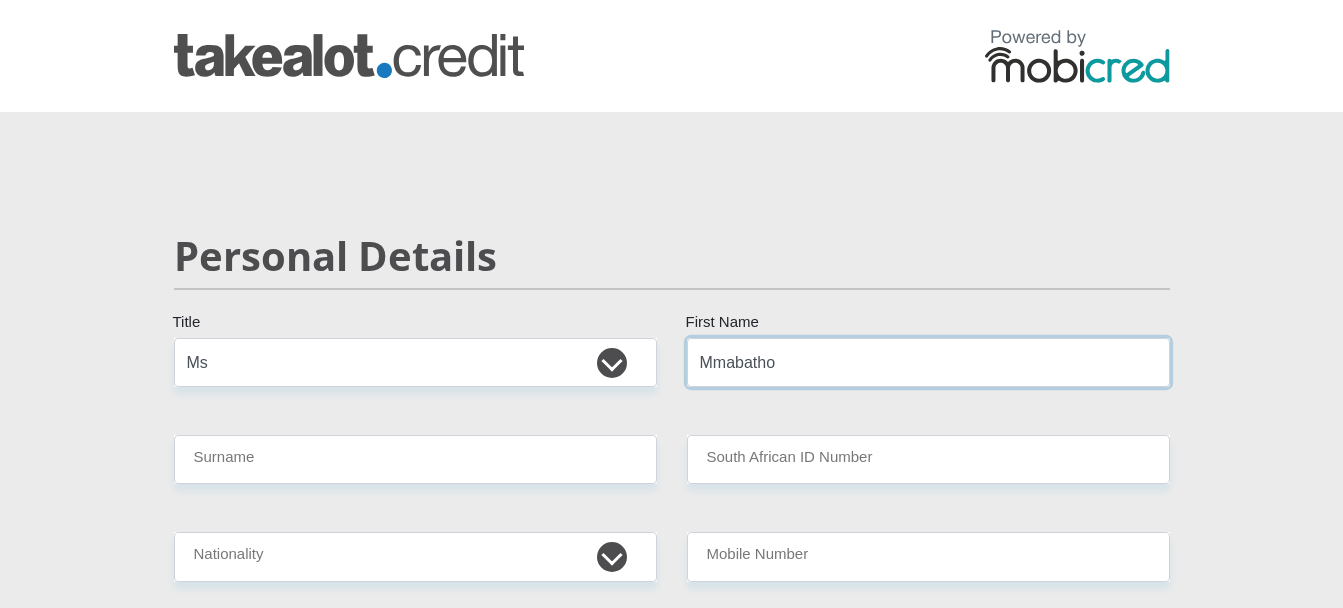 type on "Mmabatho" 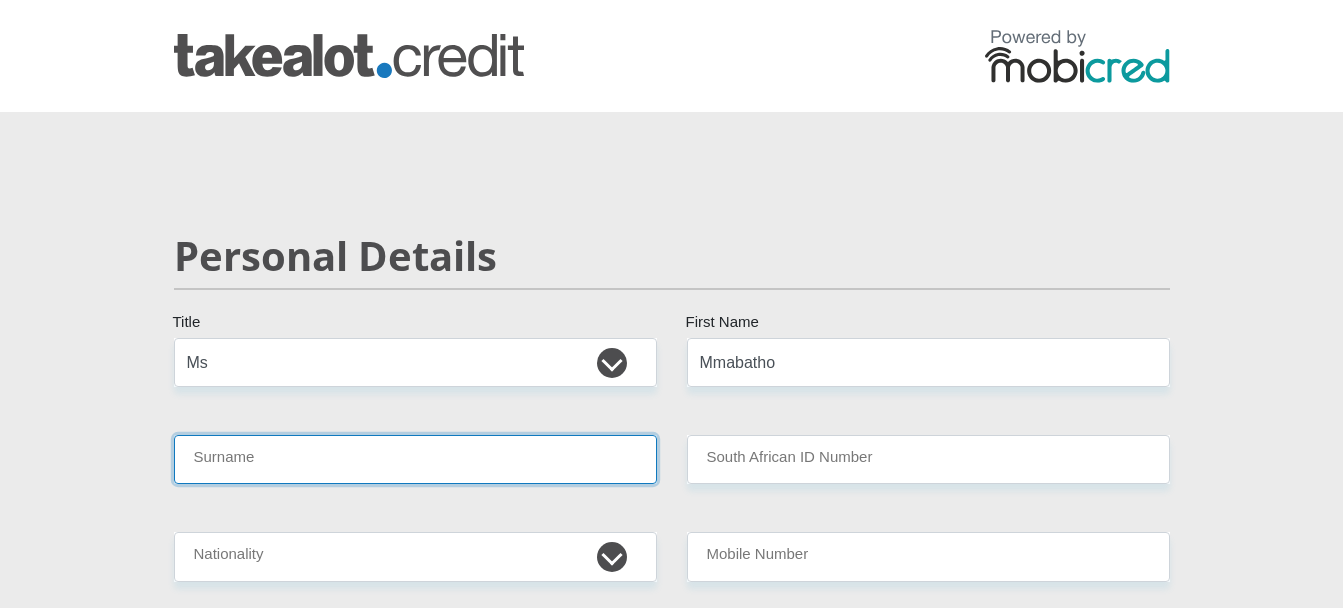 click on "Surname" at bounding box center [415, 459] 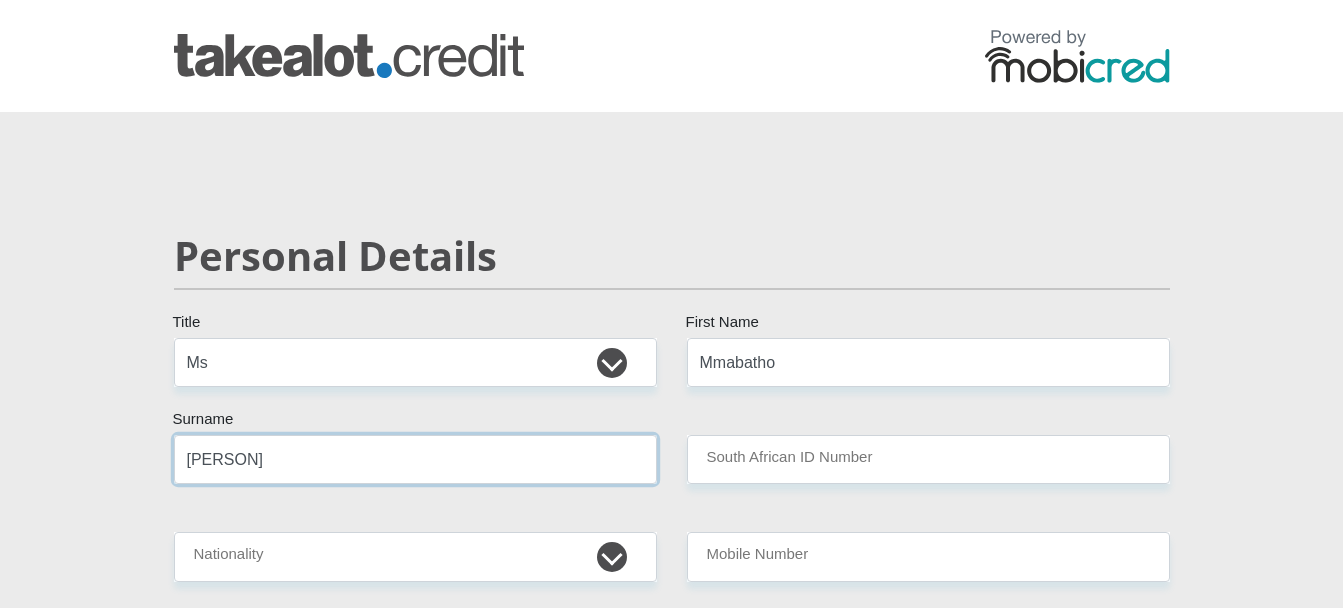 type on "[PERSON]" 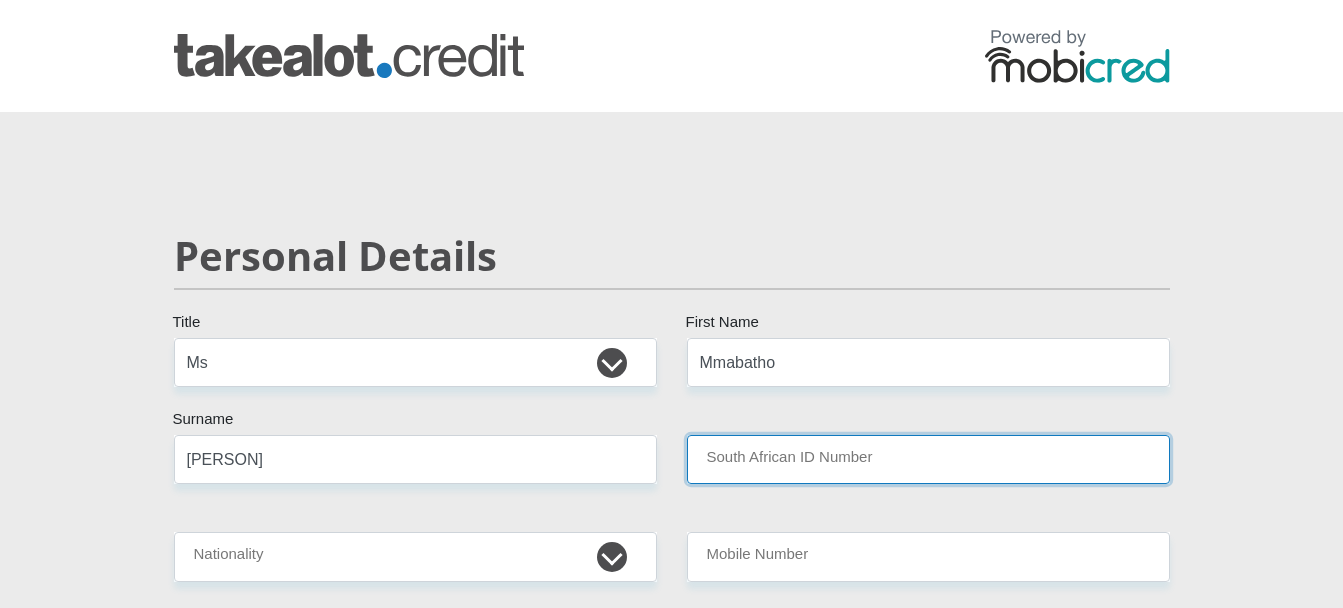 click on "South African ID Number" at bounding box center (928, 459) 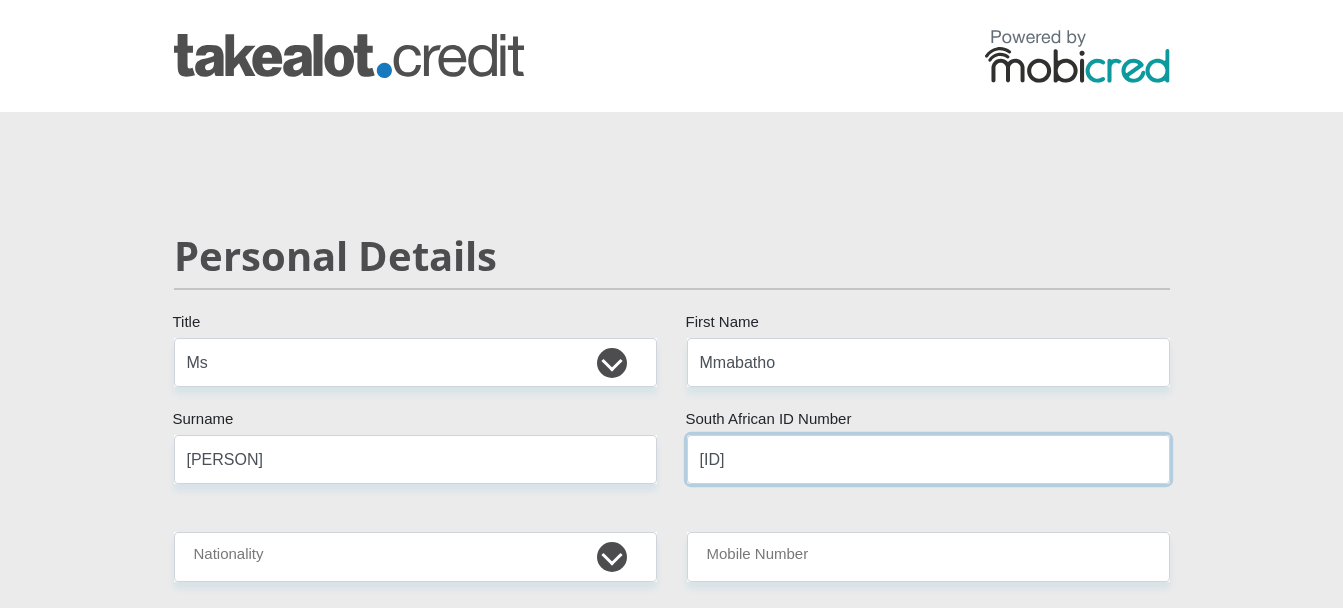 type on "[ID]" 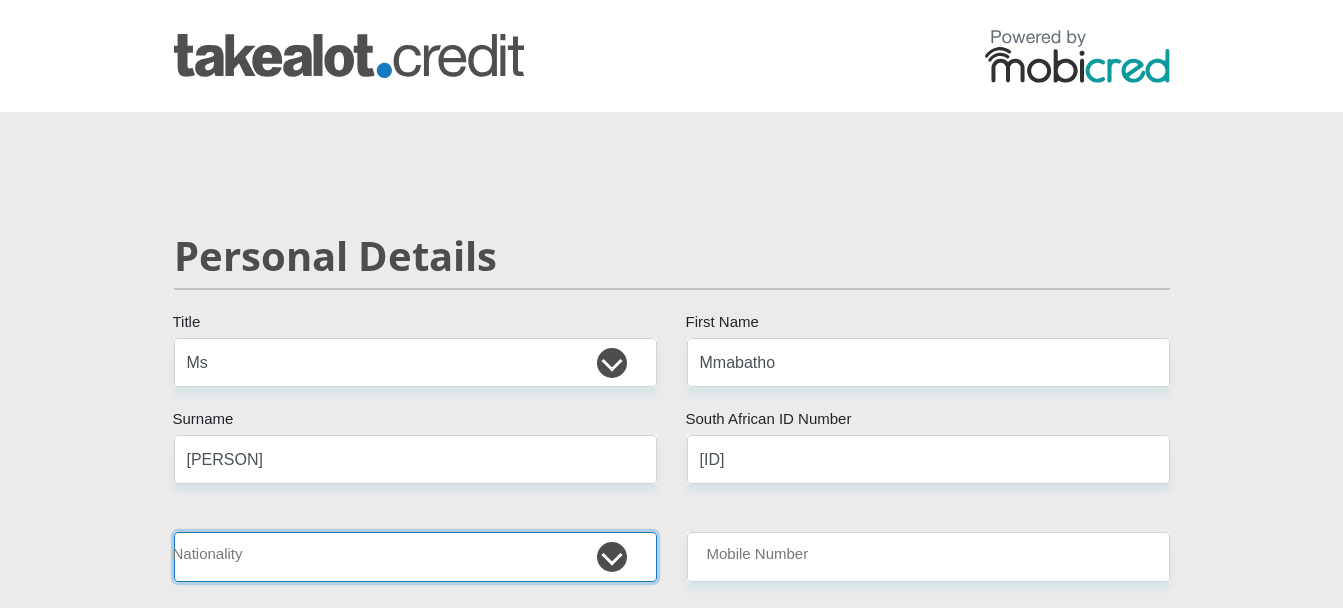 click on "South Africa
Afghanistan
Aland Islands
Albania
Algeria
America Samoa
American Virgin Islands
Andorra
Angola
Anguilla
Antarctica
Antigua and Barbuda
Argentina
Armenia
Aruba
Ascension Island
Australia
Austria
Azerbaijan
Bahamas
Bahrain
Bangladesh
Barbados
Chad" at bounding box center [415, 556] 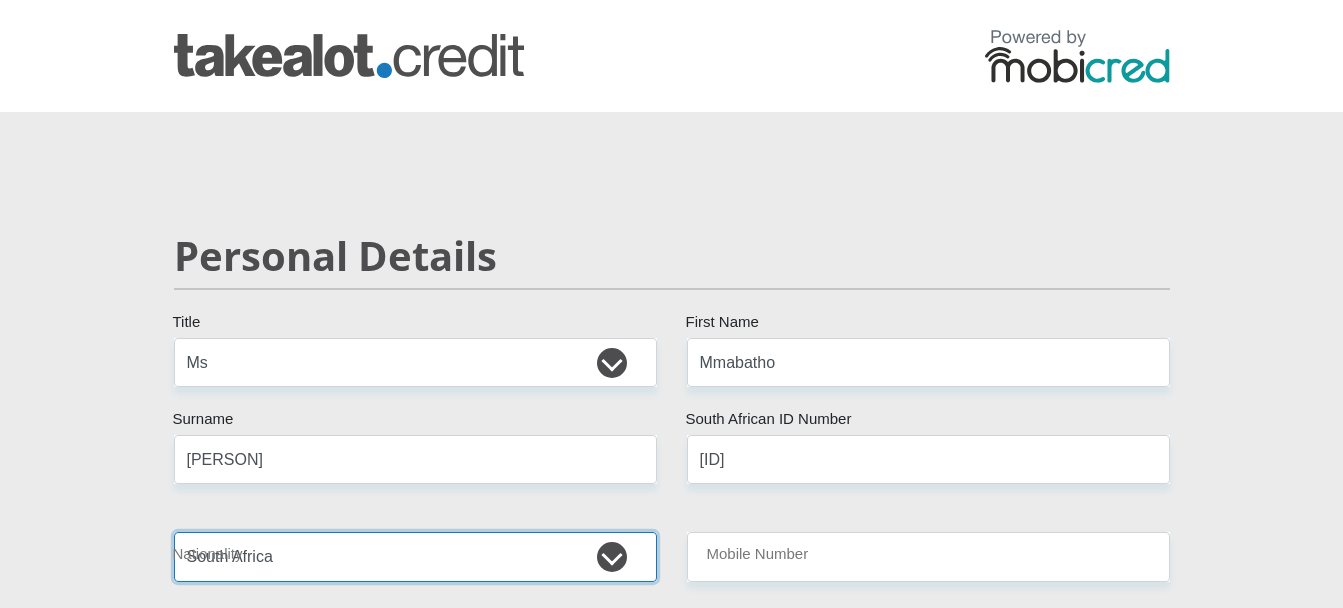 click on "South Africa
Afghanistan
Aland Islands
Albania
Algeria
America Samoa
American Virgin Islands
Andorra
Angola
Anguilla
Antarctica
Antigua and Barbuda
Argentina
Armenia
Aruba
Ascension Island
Australia
Austria
Azerbaijan
Bahamas
Bahrain
Bangladesh
Barbados
Chad" at bounding box center (415, 556) 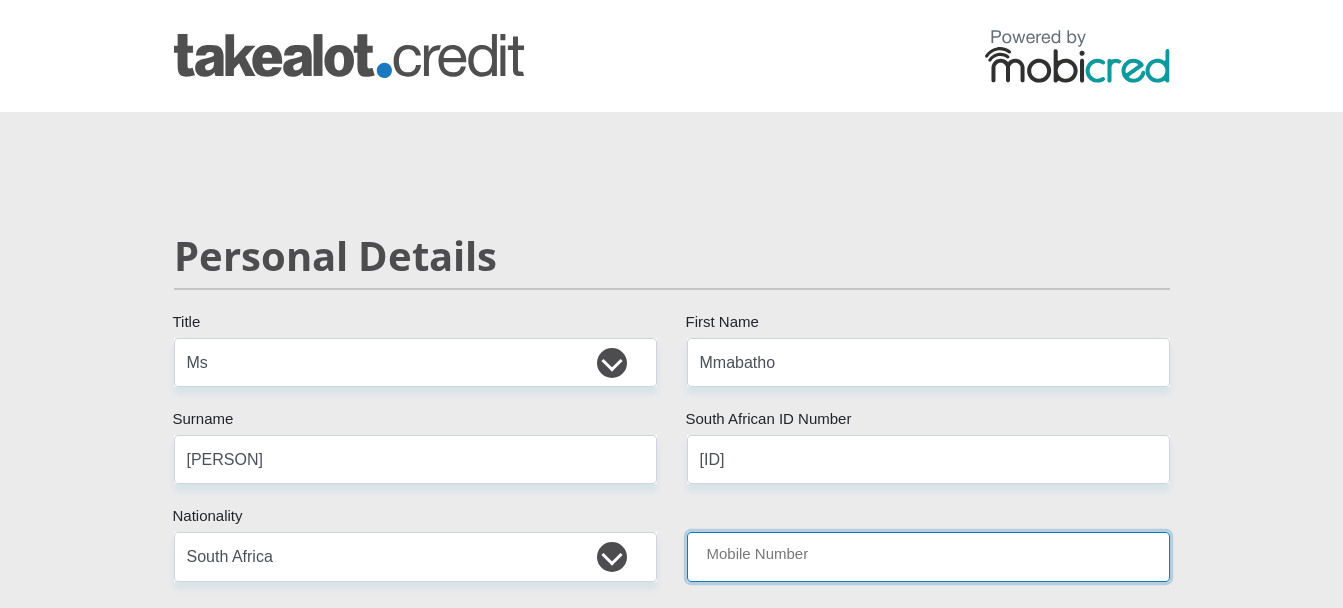 click on "Mobile Number" at bounding box center [928, 556] 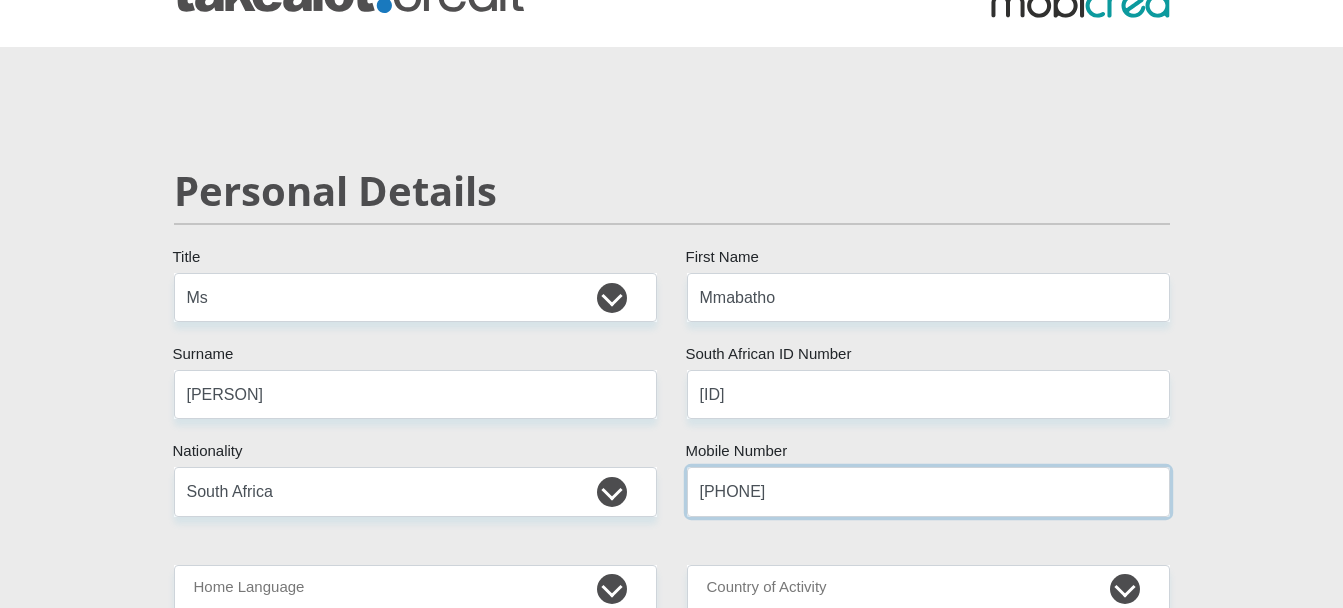 scroll, scrollTop: 300, scrollLeft: 0, axis: vertical 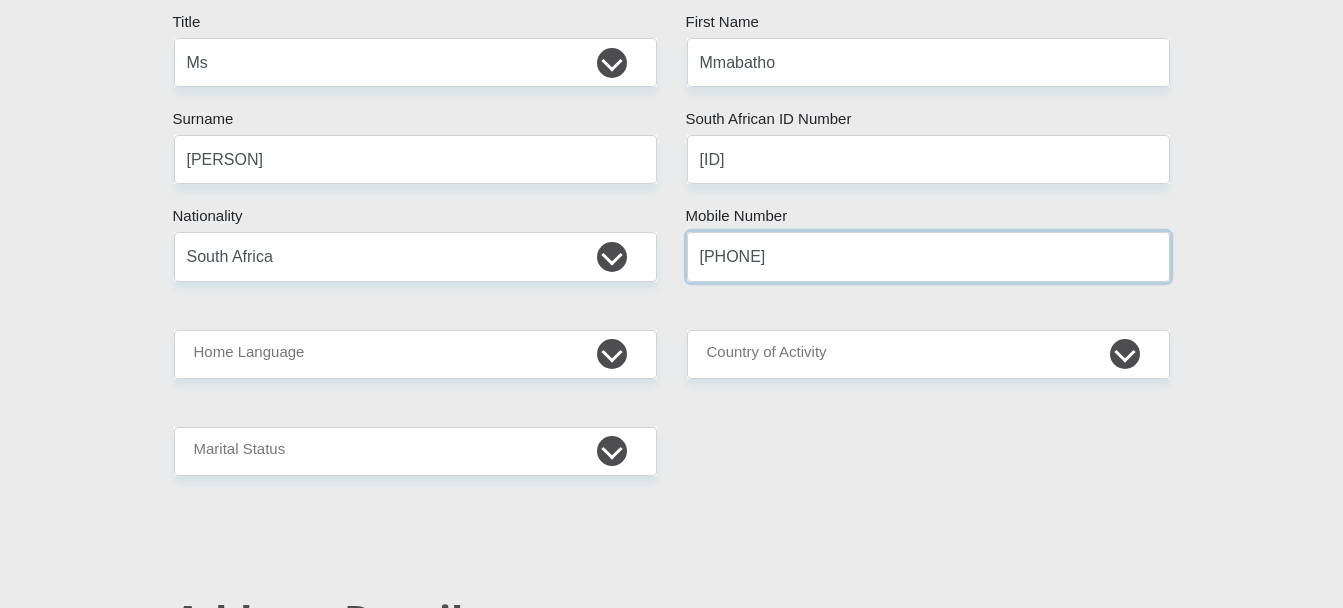 type on "[PHONE]" 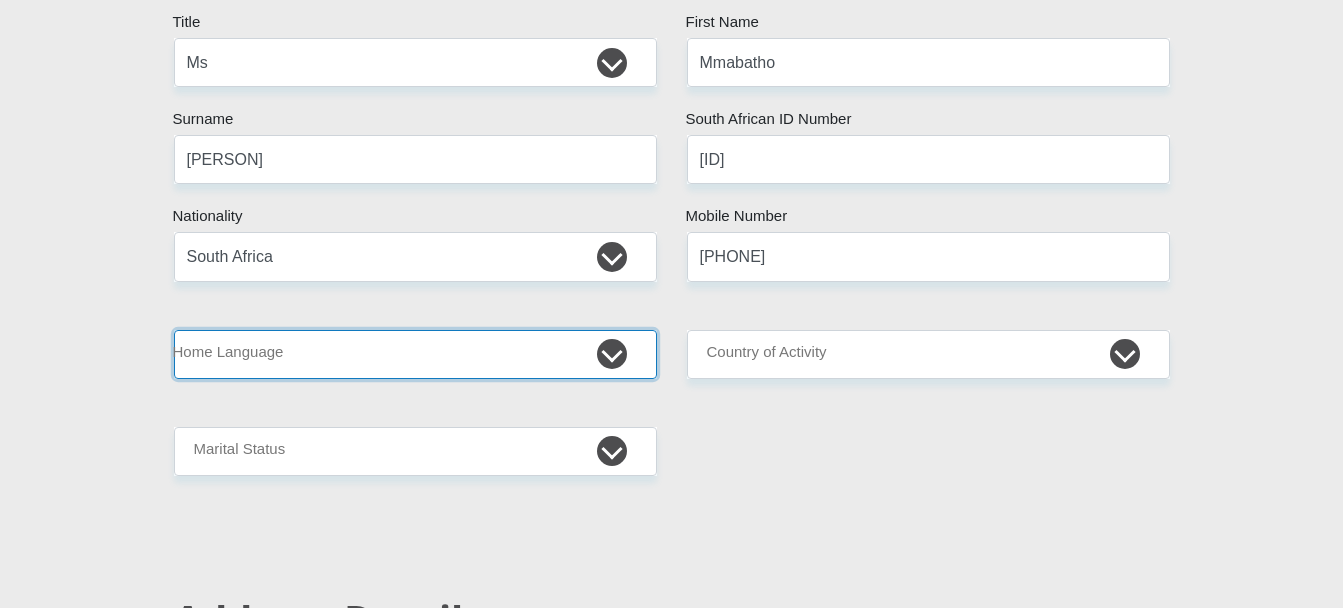 click on "Afrikaans
English
Sepedi
South Ndebele
Southern Sotho
Swati
Tsonga
Tswana
Venda
Xhosa
Zulu
Other" at bounding box center (415, 354) 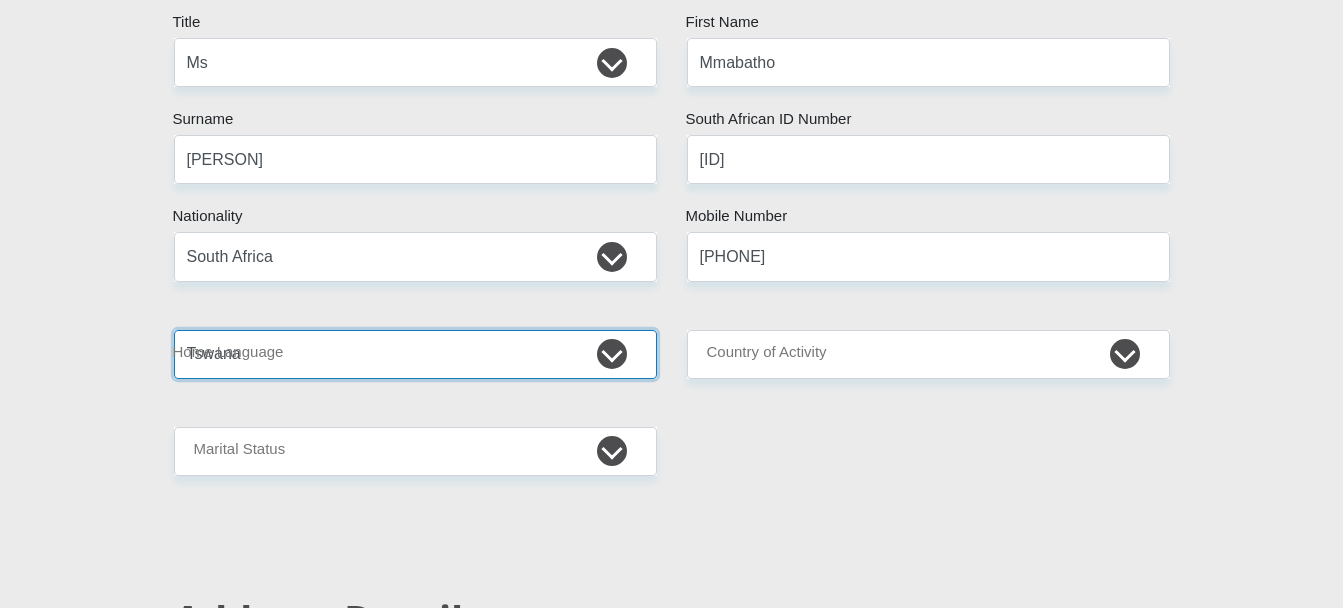 click on "Afrikaans
English
Sepedi
South Ndebele
Southern Sotho
Swati
Tsonga
Tswana
Venda
Xhosa
Zulu
Other" at bounding box center (415, 354) 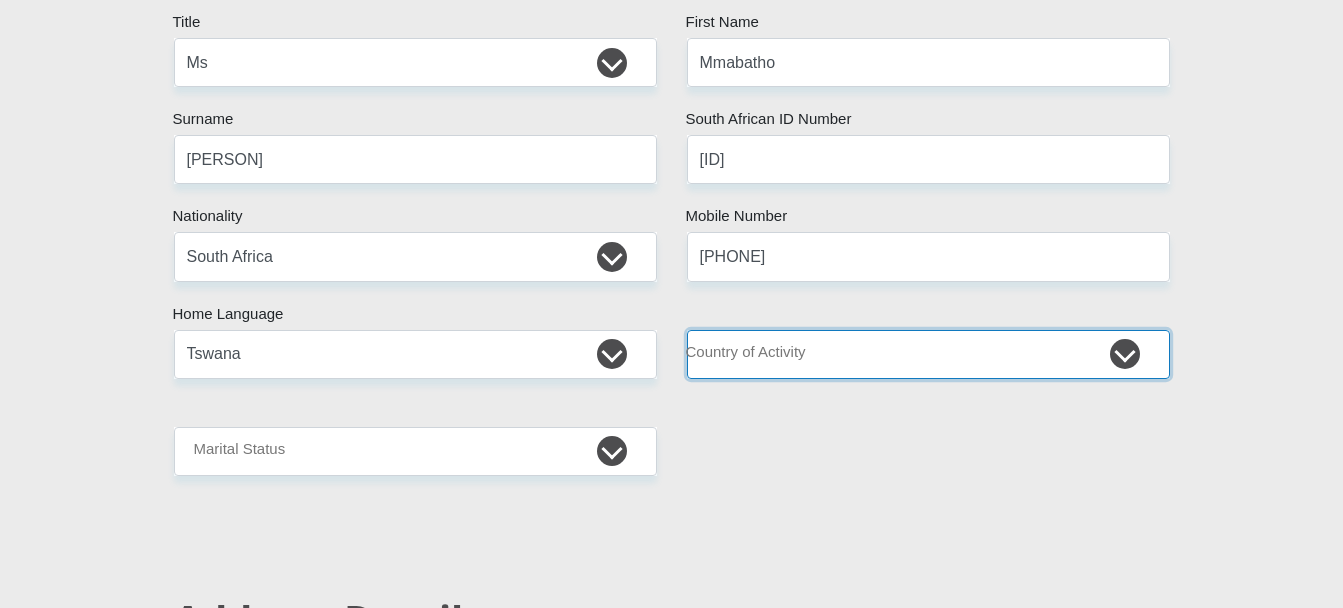 click on "South Africa
Afghanistan
Aland Islands
Albania
Algeria
America Samoa
American Virgin Islands
Andorra
Angola
Anguilla
Antarctica
Antigua and Barbuda
Argentina
Armenia
Aruba
Ascension Island
Australia
Austria
Azerbaijan
Chad" at bounding box center [928, 354] 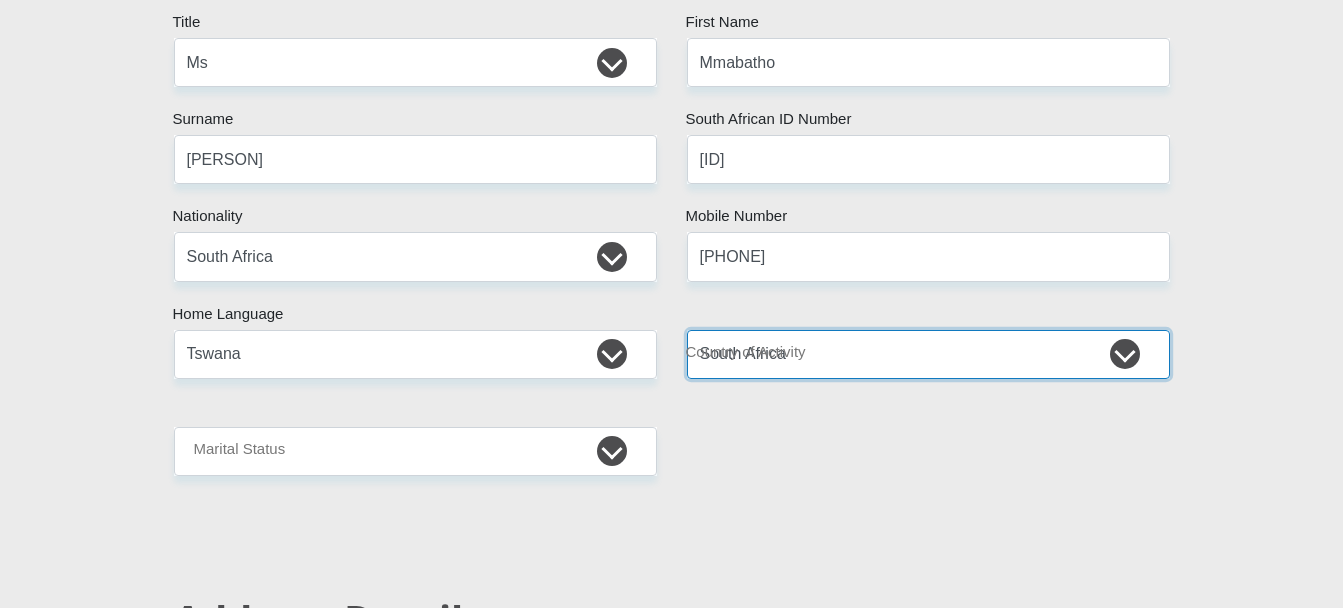 click on "South Africa
Afghanistan
Aland Islands
Albania
Algeria
America Samoa
American Virgin Islands
Andorra
Angola
Anguilla
Antarctica
Antigua and Barbuda
Argentina
Armenia
Aruba
Ascension Island
Australia
Austria
Azerbaijan
Chad" at bounding box center [928, 354] 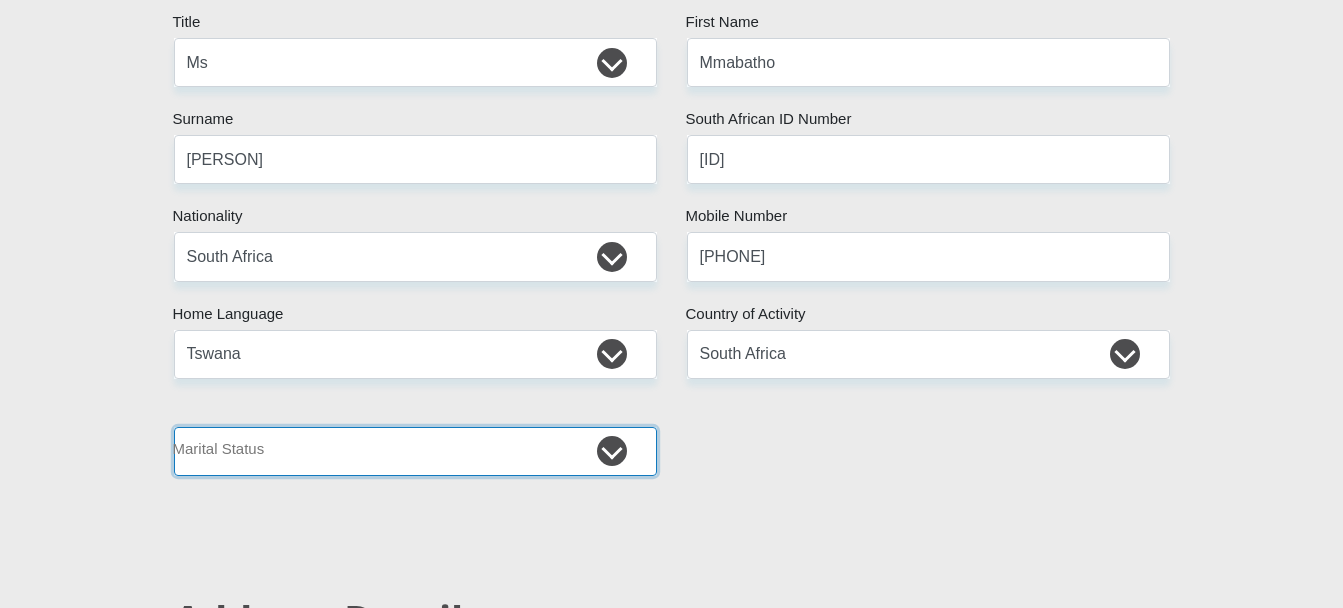 click on "Married ANC
Single
Divorced
Widowed
Married COP or Customary Law" at bounding box center [415, 451] 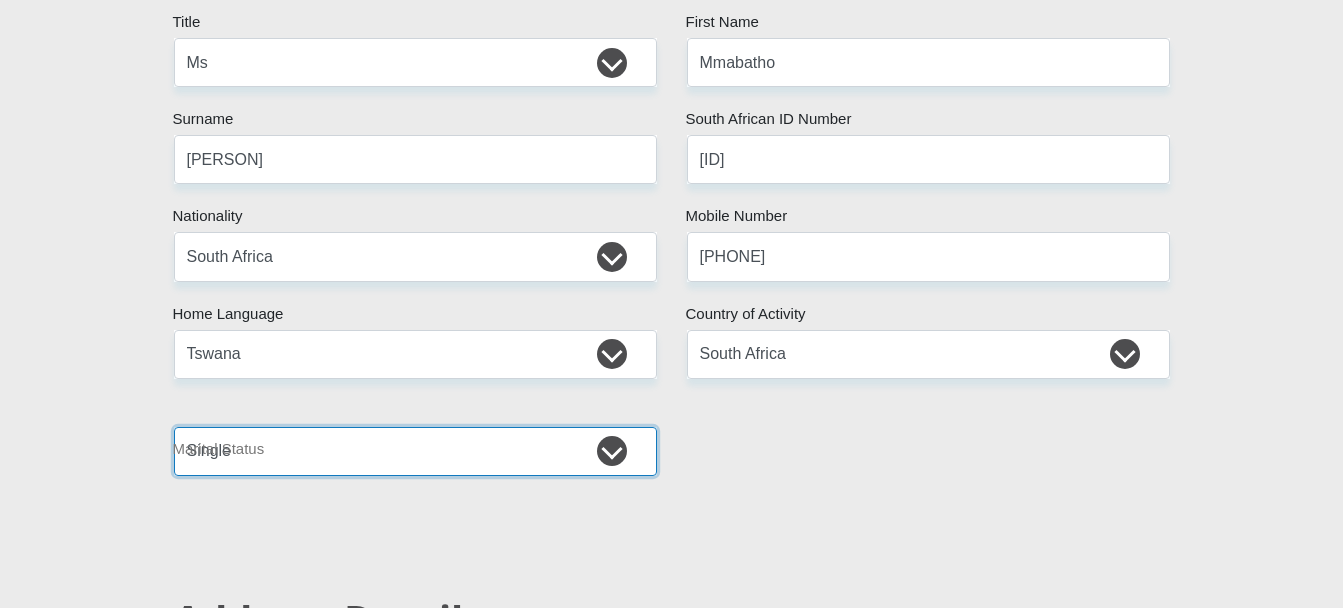 click on "Married ANC
Single
Divorced
Widowed
Married COP or Customary Law" at bounding box center [415, 451] 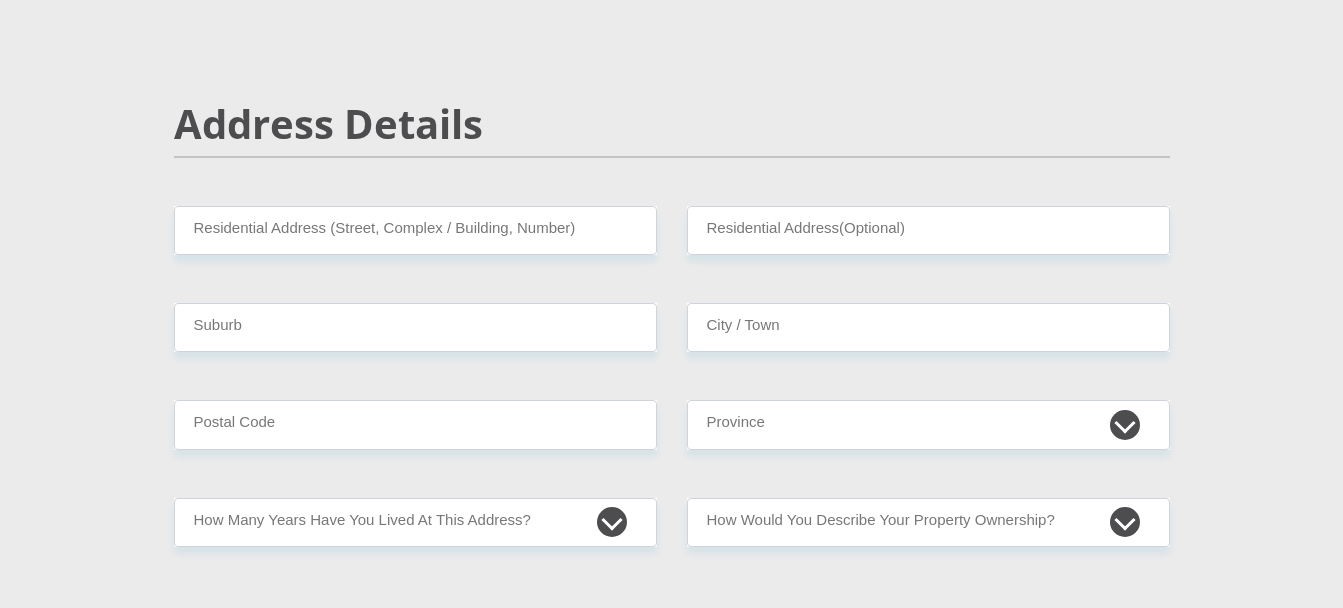 scroll, scrollTop: 800, scrollLeft: 0, axis: vertical 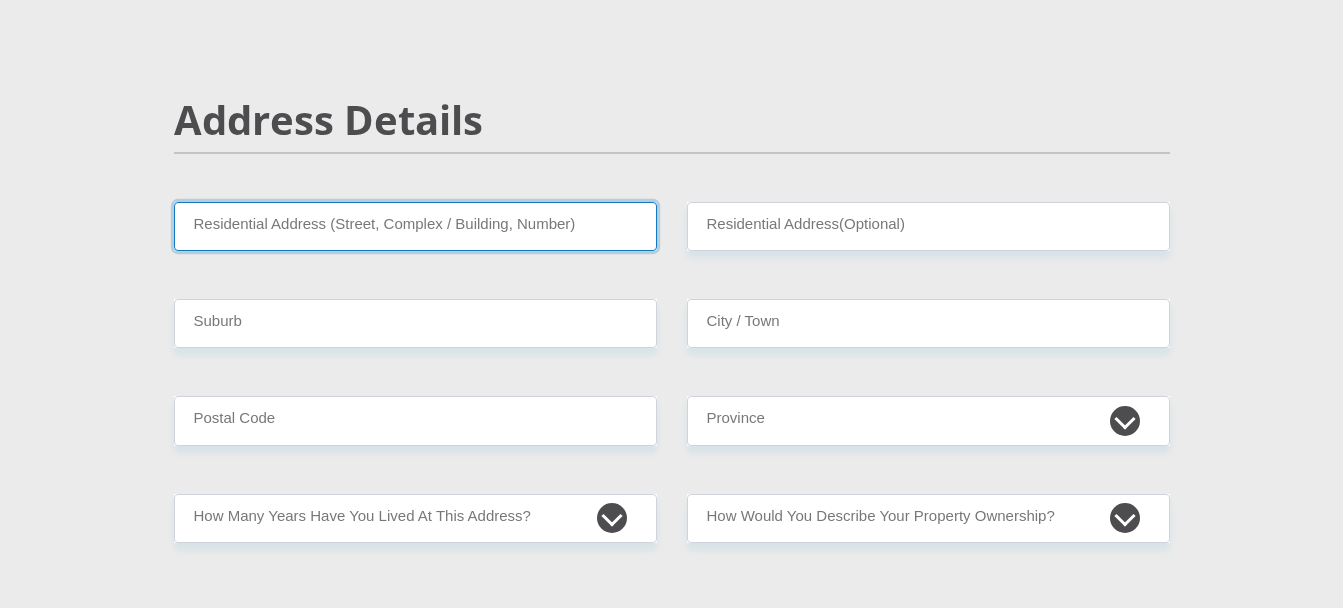 click on "Residential Address (Street, Complex / Building, Number)" at bounding box center (415, 226) 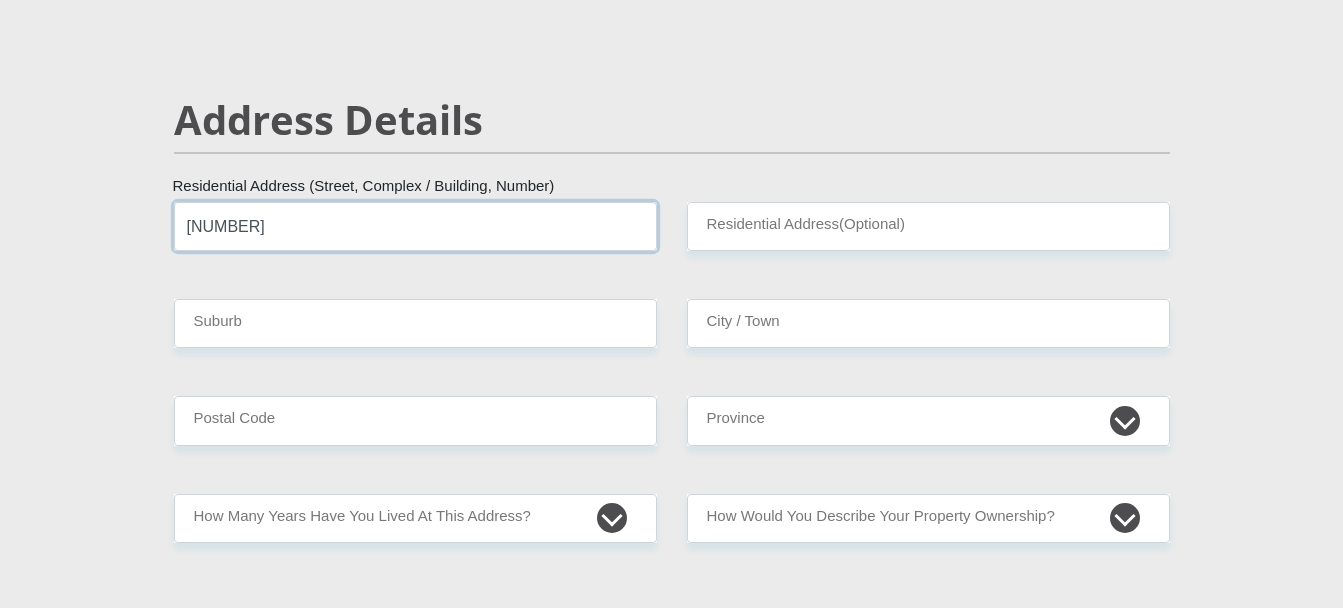 type on "[NUMBER]" 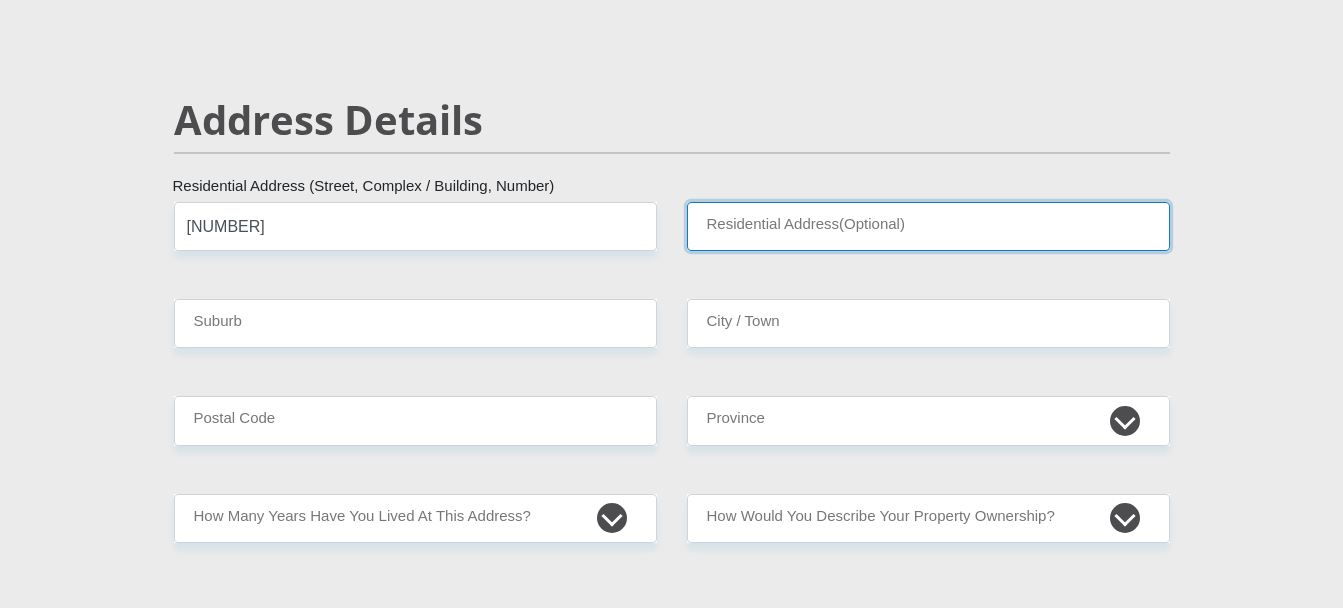 click on "Residential Address(Optional)" at bounding box center [928, 226] 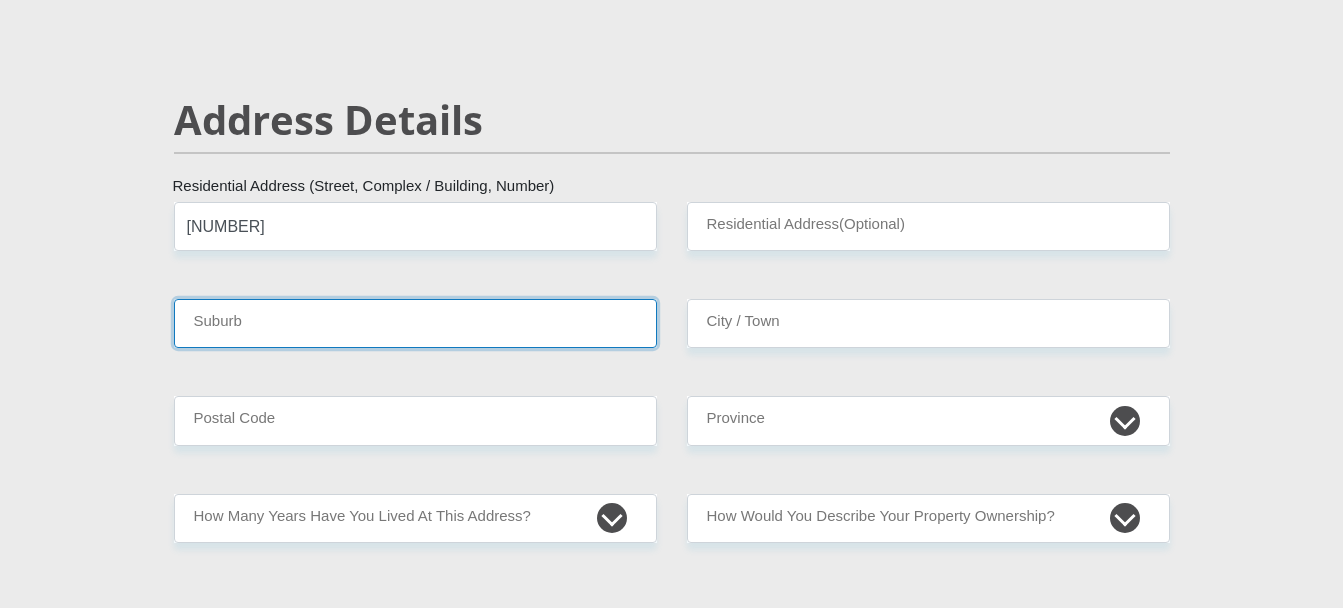 click on "Suburb" at bounding box center (415, 323) 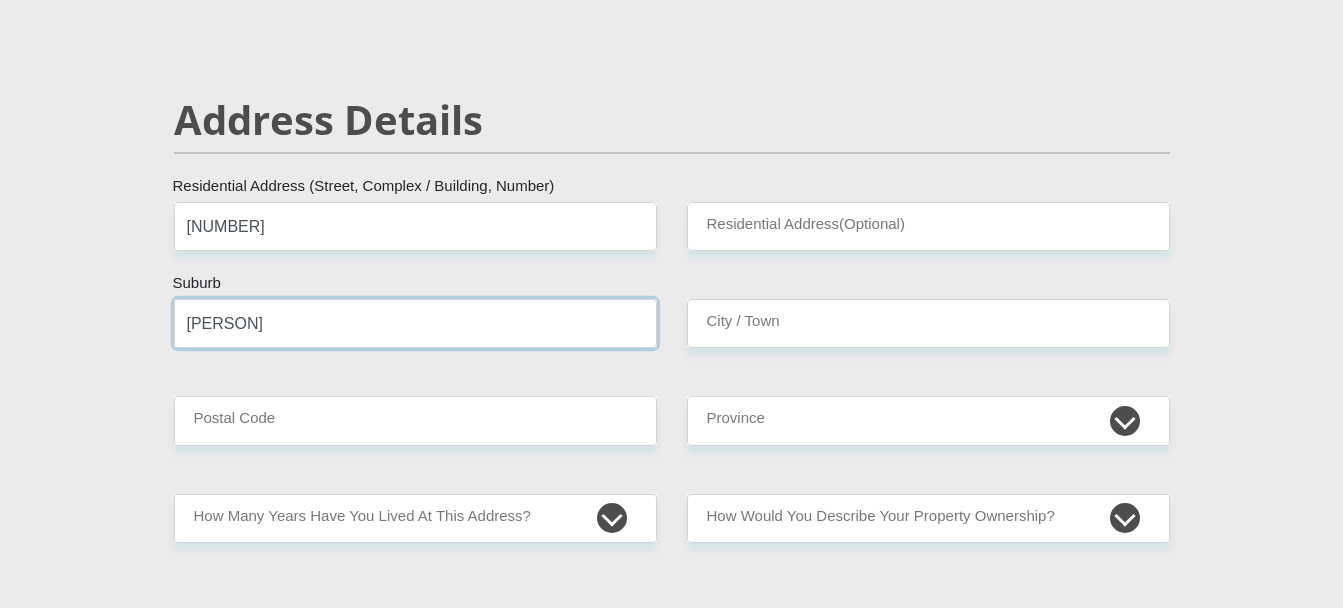 scroll, scrollTop: 700, scrollLeft: 0, axis: vertical 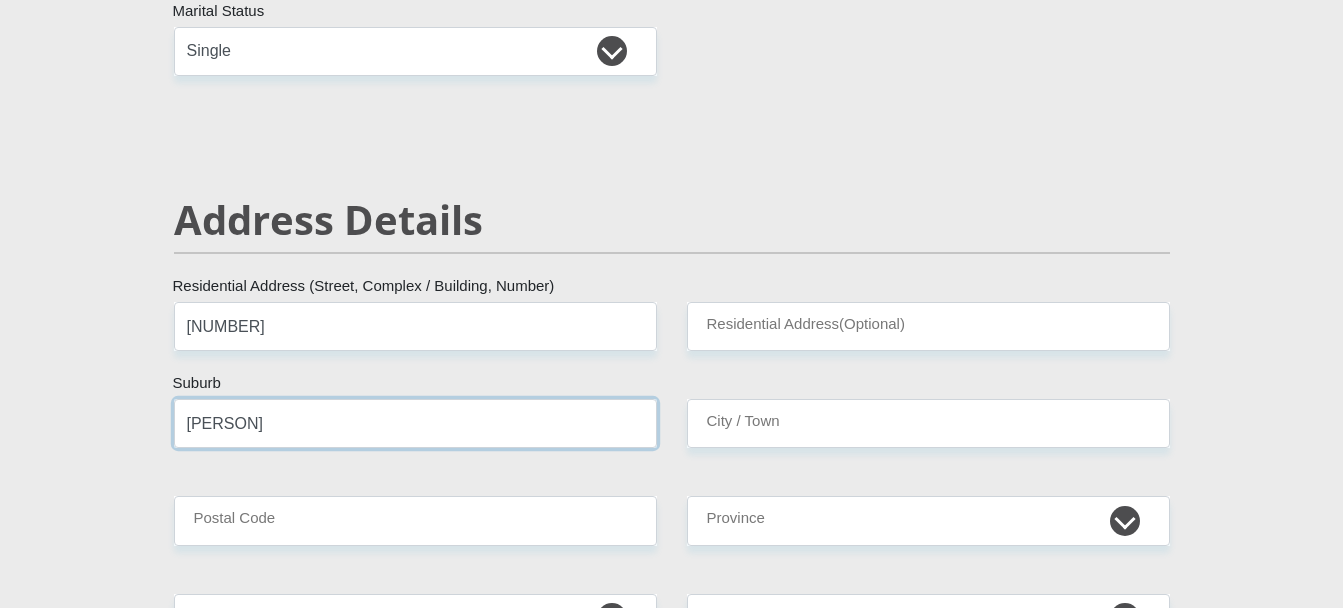 type on "[PERSON]" 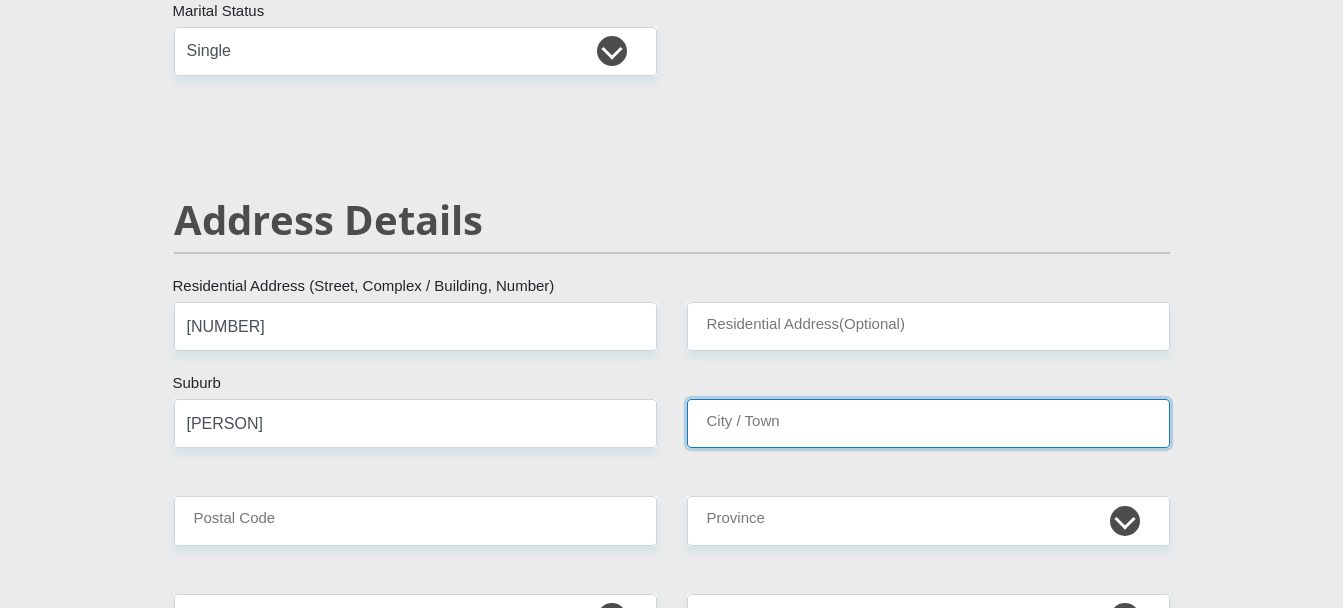 click on "City / Town" at bounding box center (928, 423) 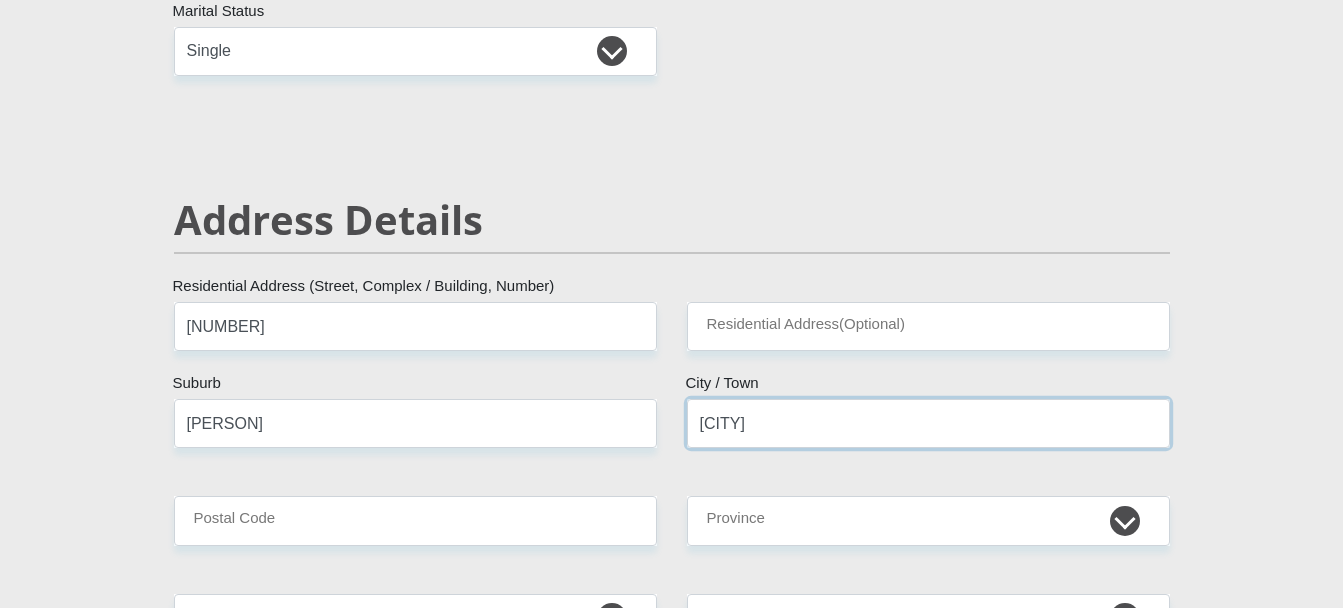 type on "[CITY]" 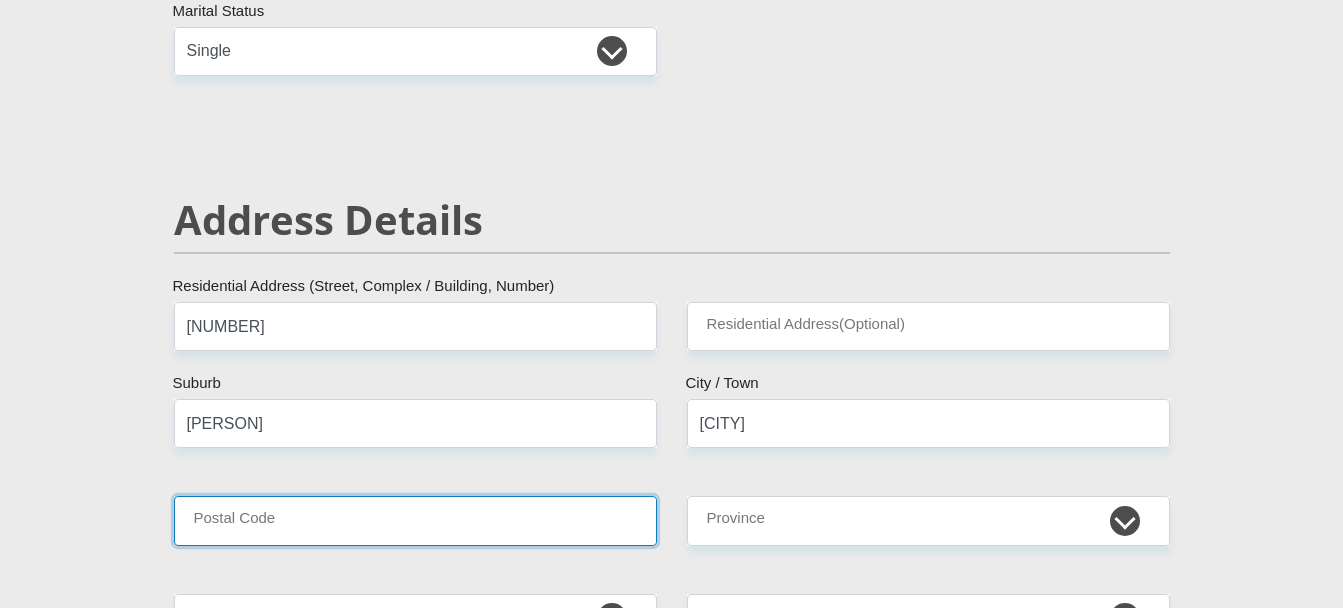click on "Postal Code" at bounding box center [415, 520] 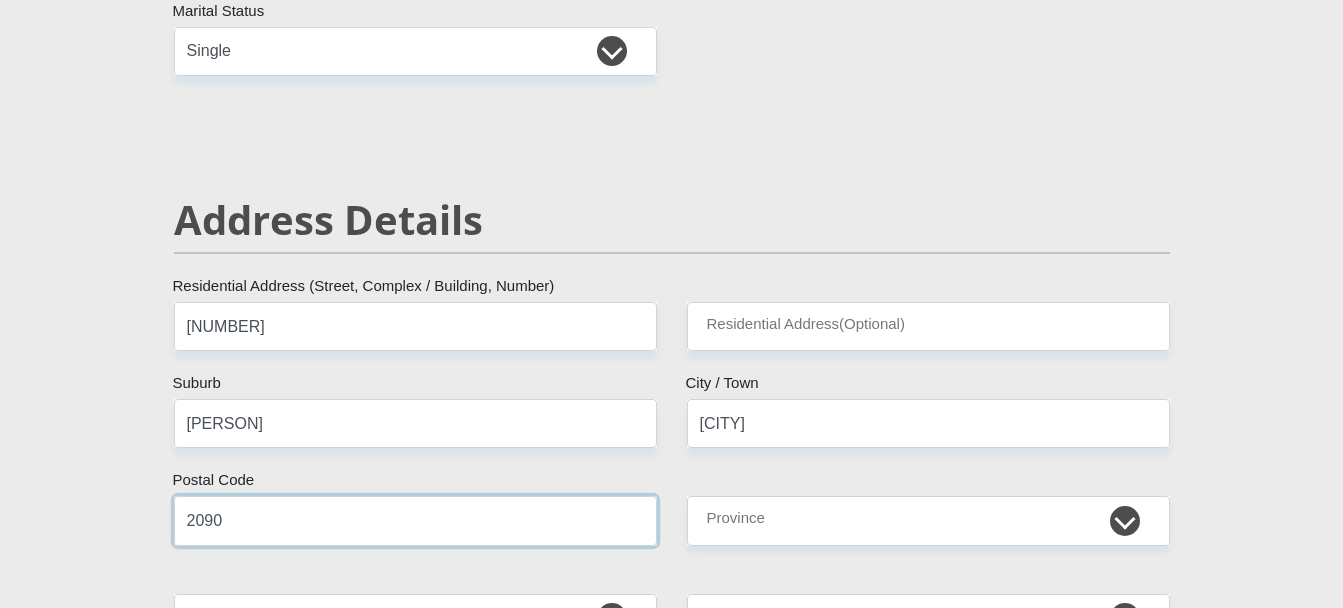 type on "2090" 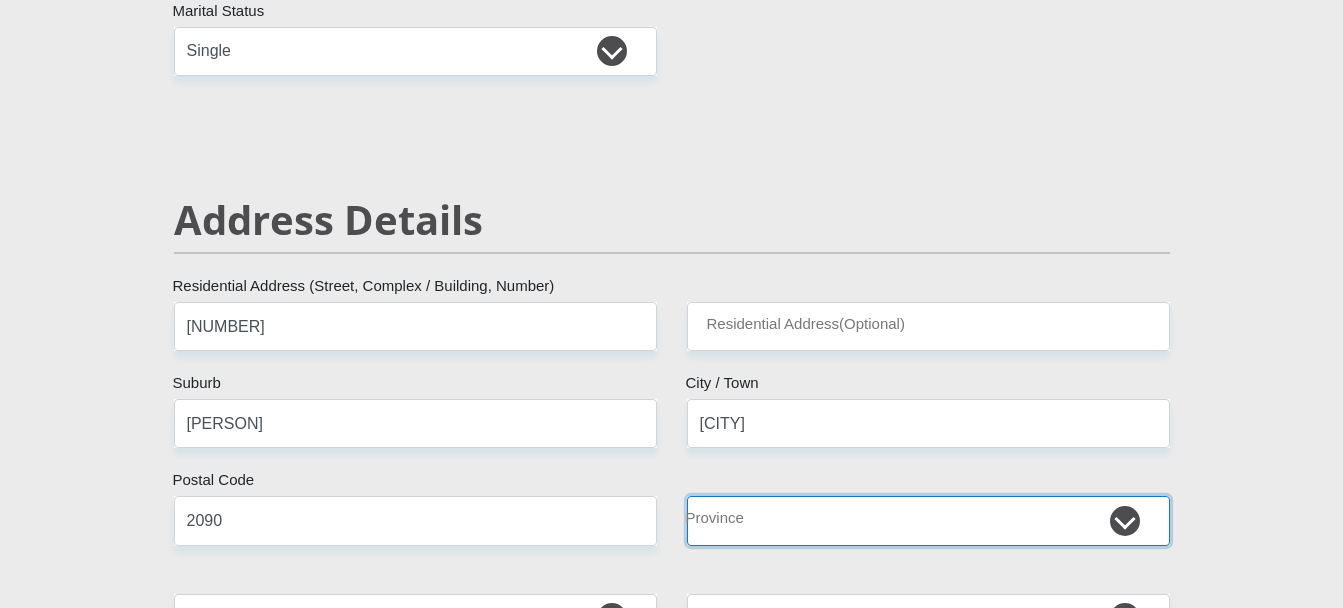 click on "Eastern Cape
Free State
Gauteng
KwaZulu-Natal
Limpopo
Mpumalanga
Northern Cape
North West
Western Cape" at bounding box center (928, 520) 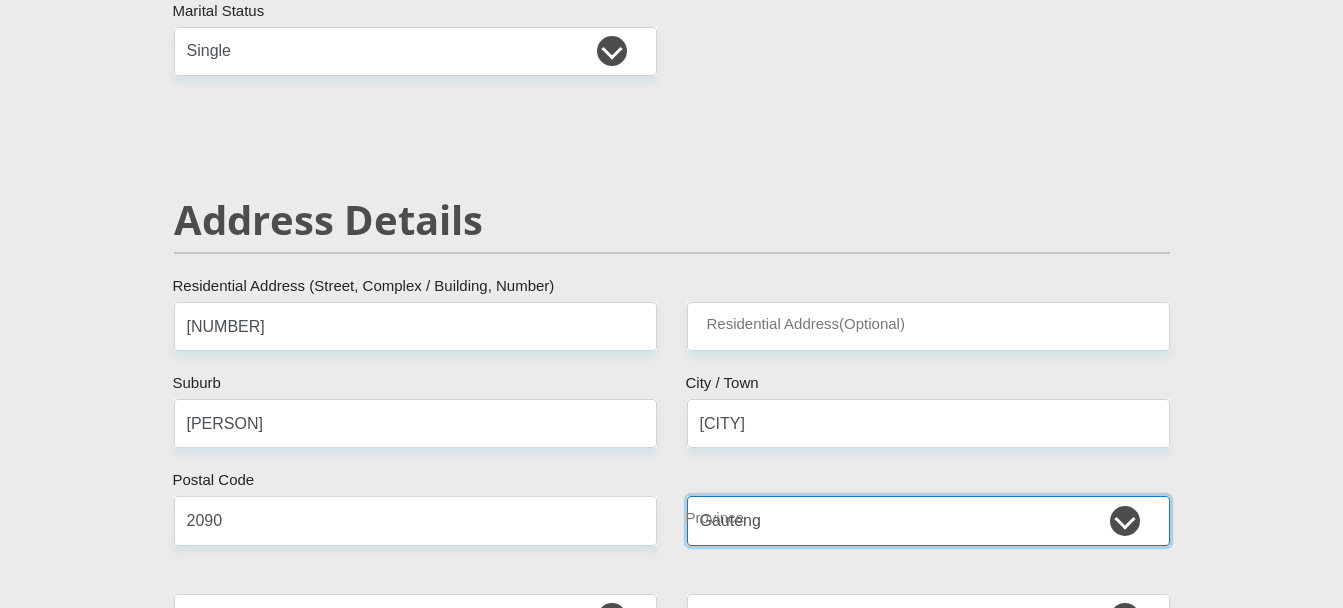 click on "Eastern Cape
Free State
Gauteng
KwaZulu-Natal
Limpopo
Mpumalanga
Northern Cape
North West
Western Cape" at bounding box center (928, 520) 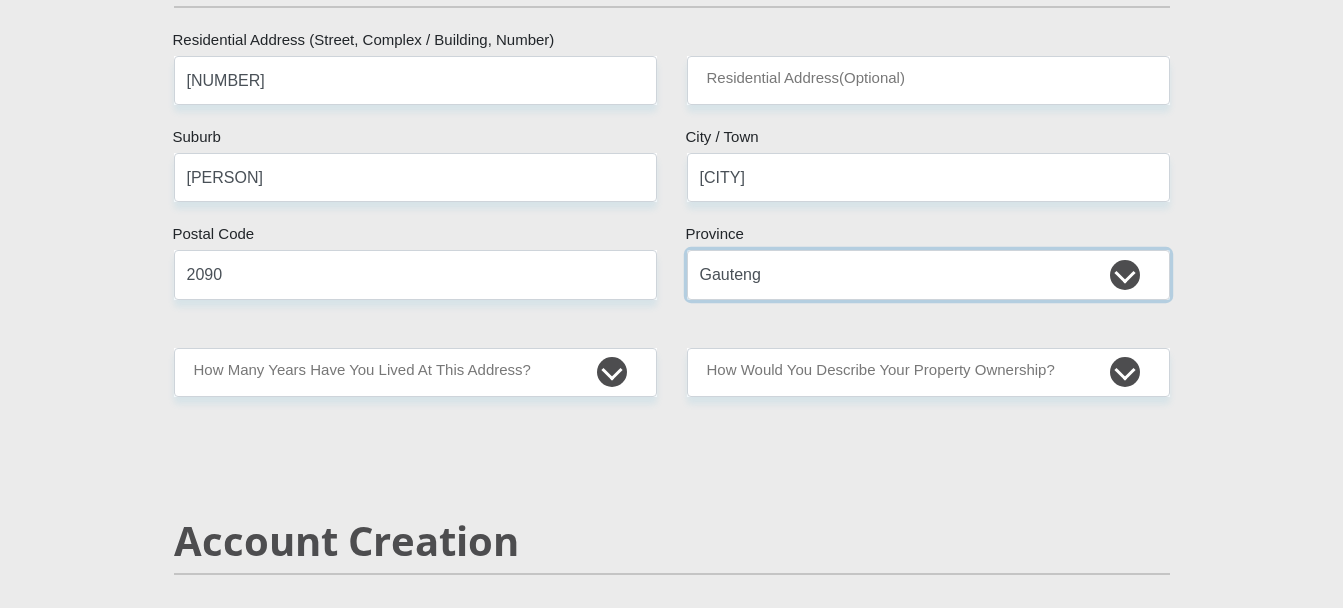 scroll, scrollTop: 1000, scrollLeft: 0, axis: vertical 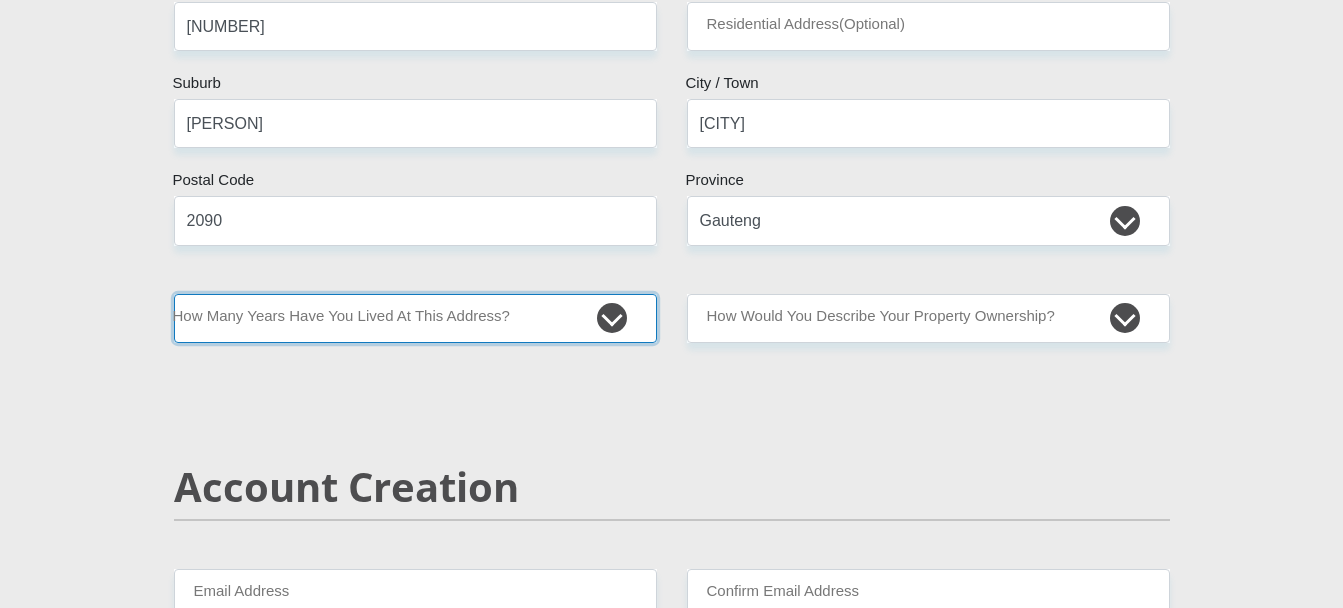 click on "less than 1 year
1-3 years
3-5 years
5+ years" at bounding box center (415, 318) 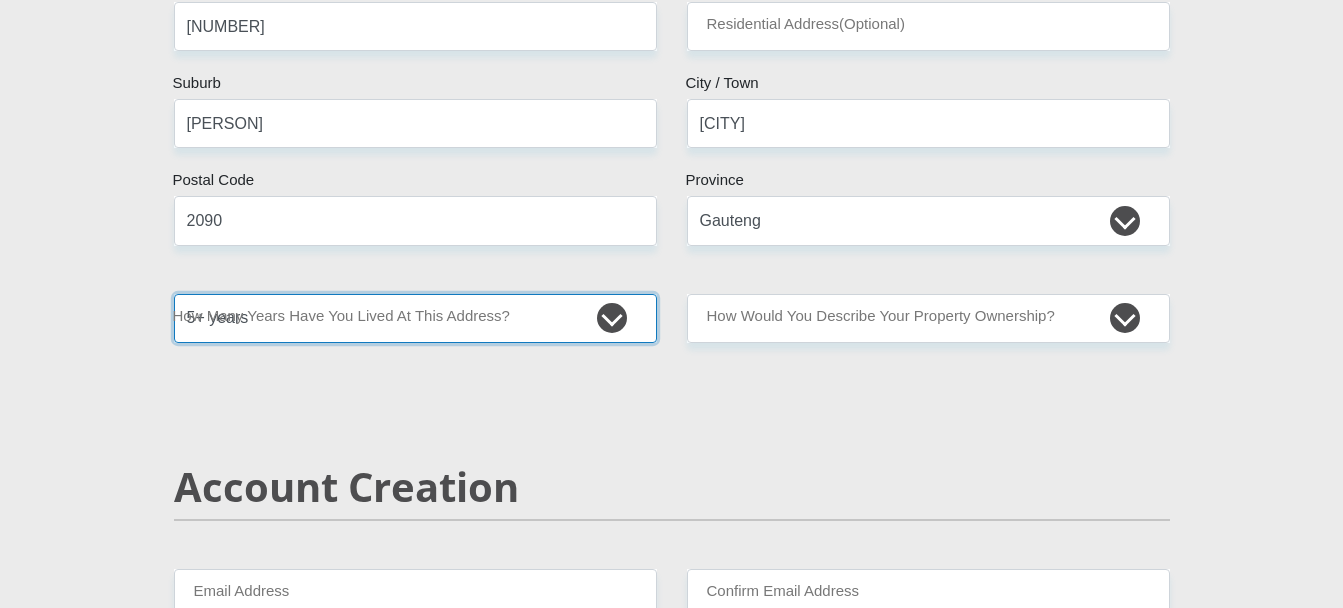 click on "less than 1 year
1-3 years
3-5 years
5+ years" at bounding box center [415, 318] 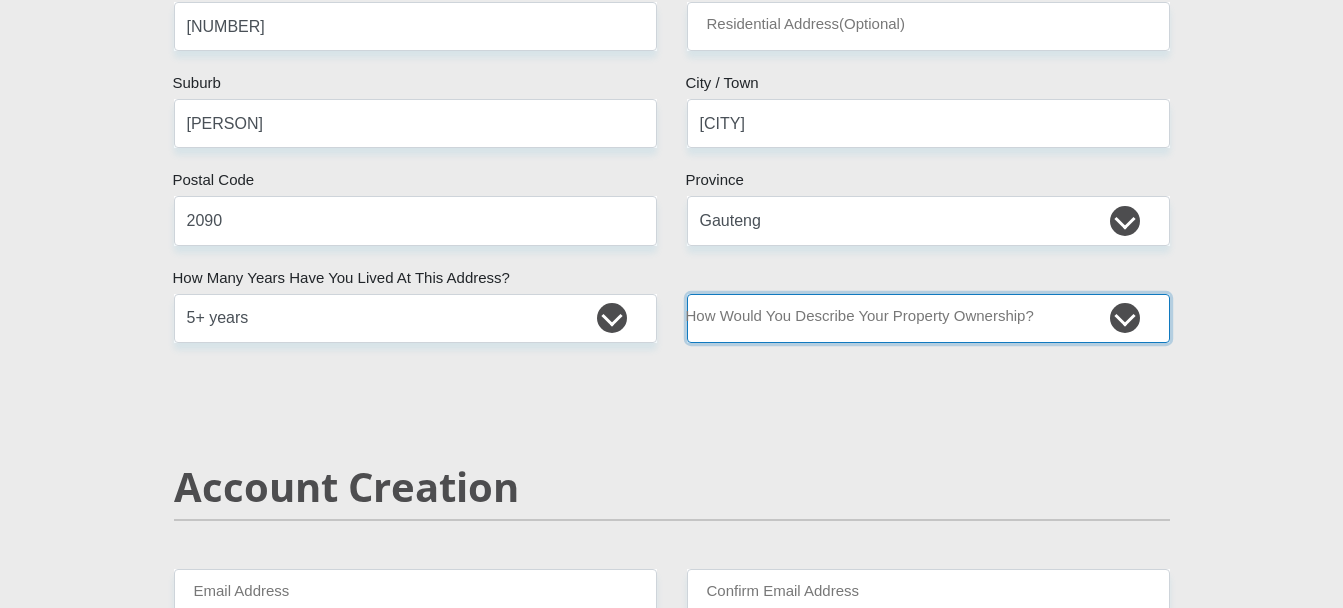 click on "Owned
Rented
Family Owned
Company Dwelling" at bounding box center [928, 318] 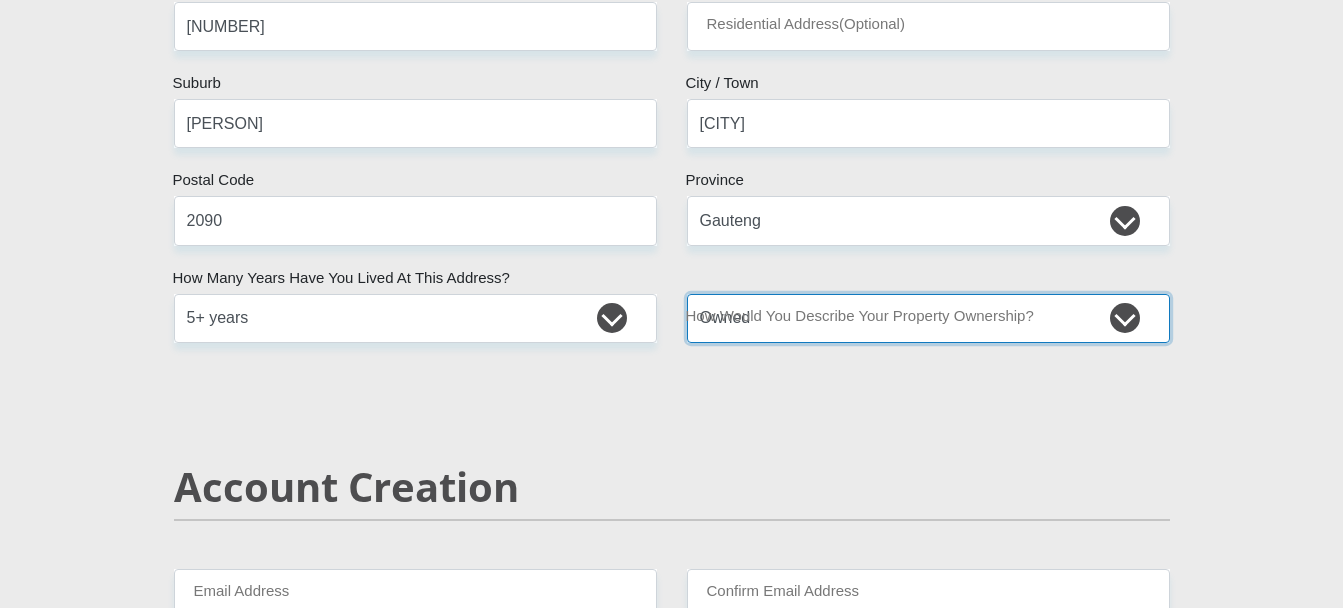 click on "Owned
Rented
Family Owned
Company Dwelling" at bounding box center (928, 318) 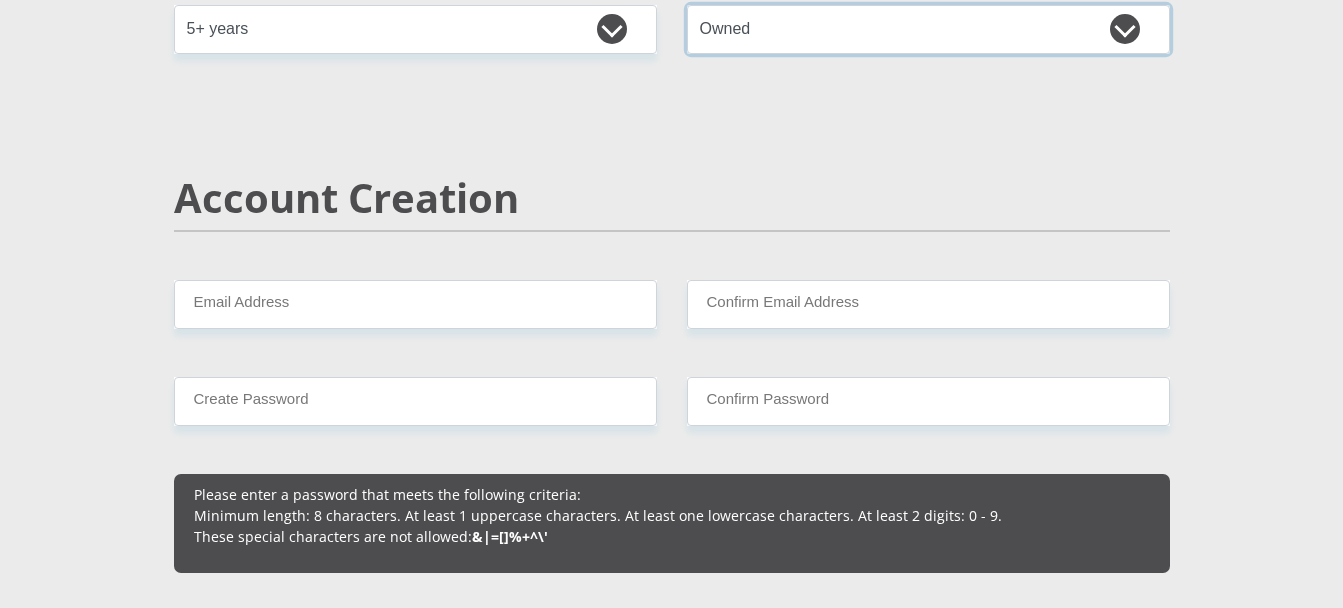 scroll, scrollTop: 1300, scrollLeft: 0, axis: vertical 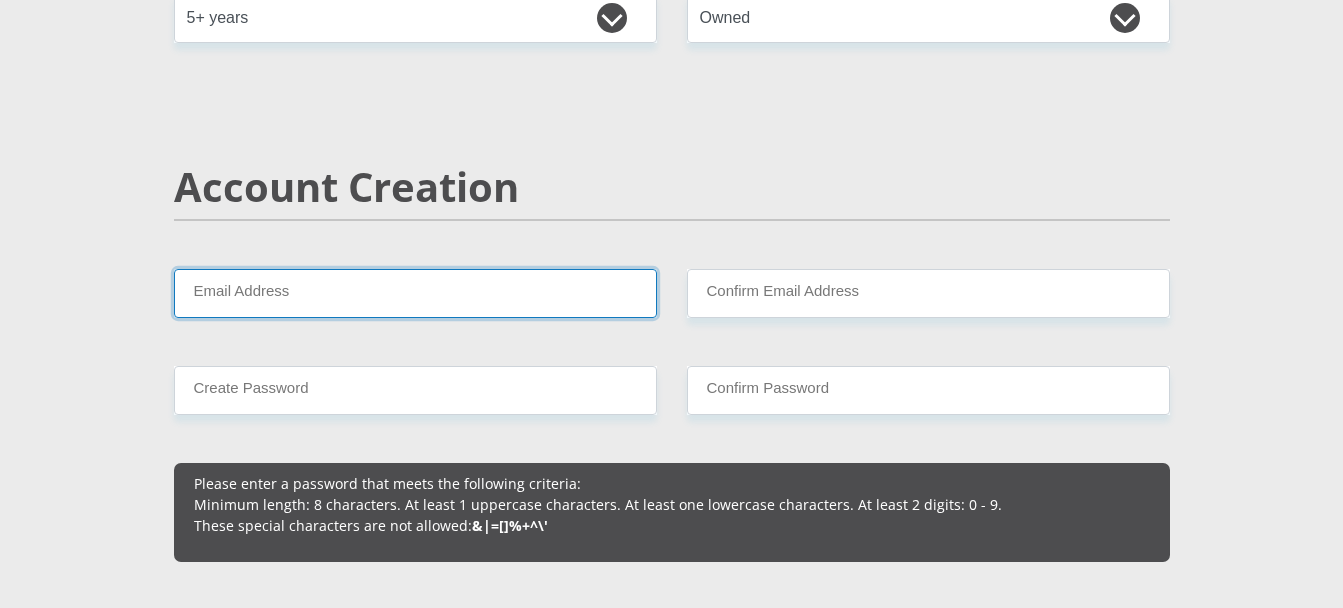 click on "Email Address" at bounding box center [415, 293] 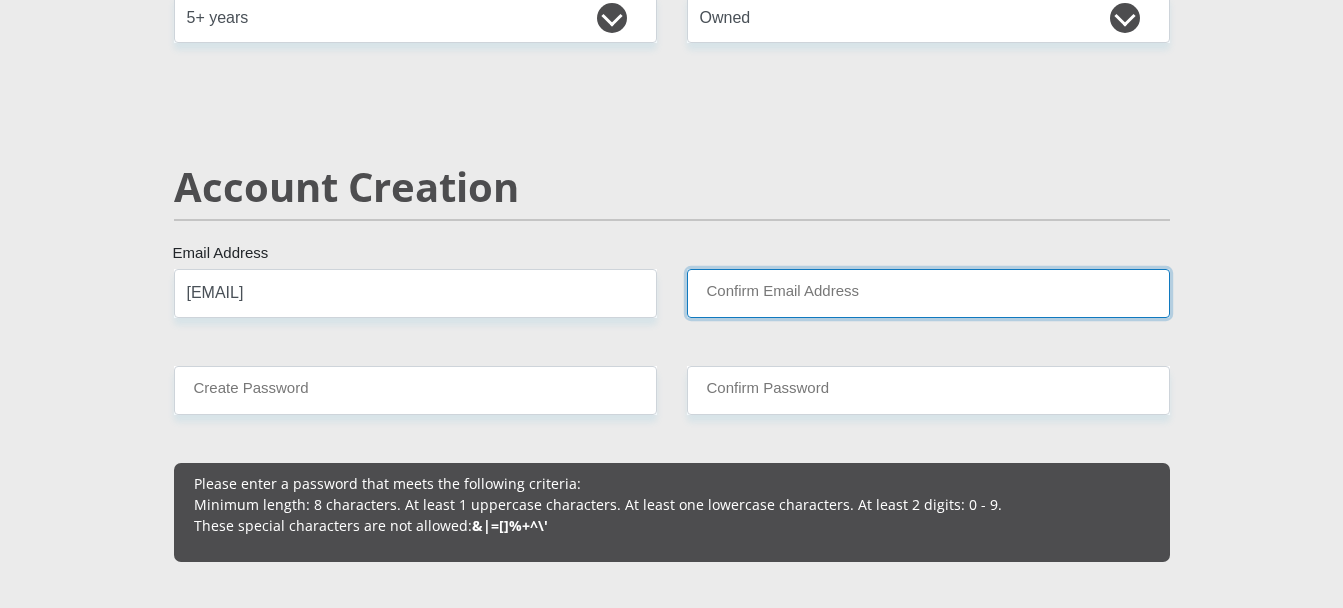 type on "[EMAIL]" 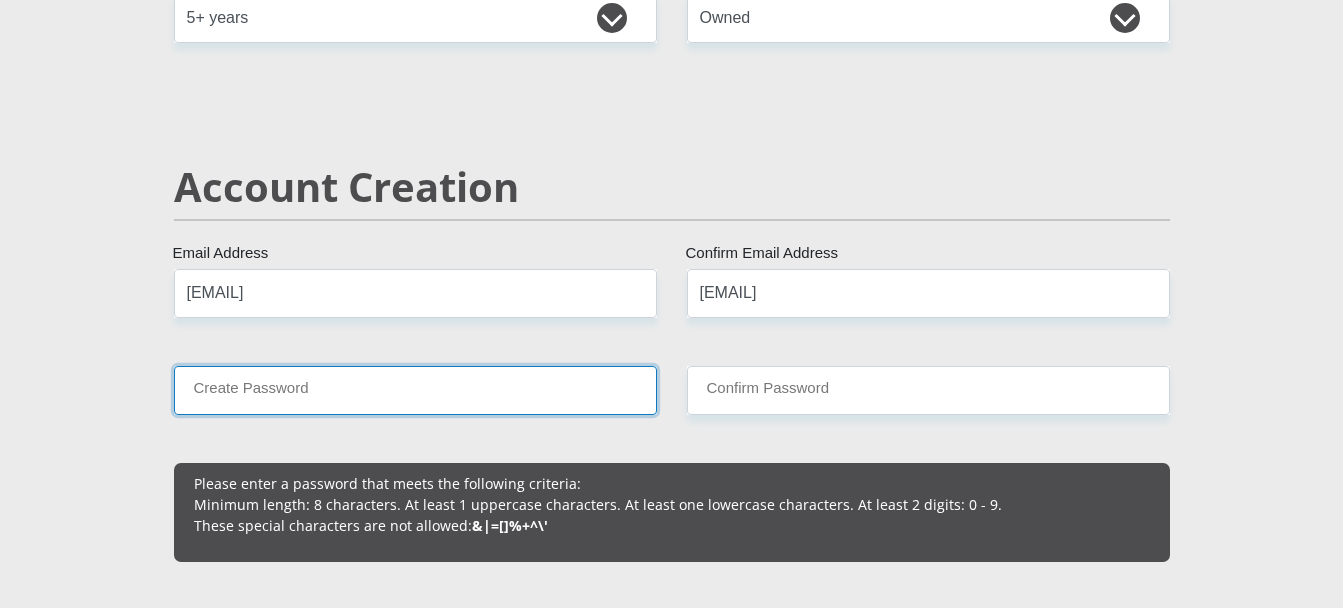 click on "Create Password" at bounding box center (415, 390) 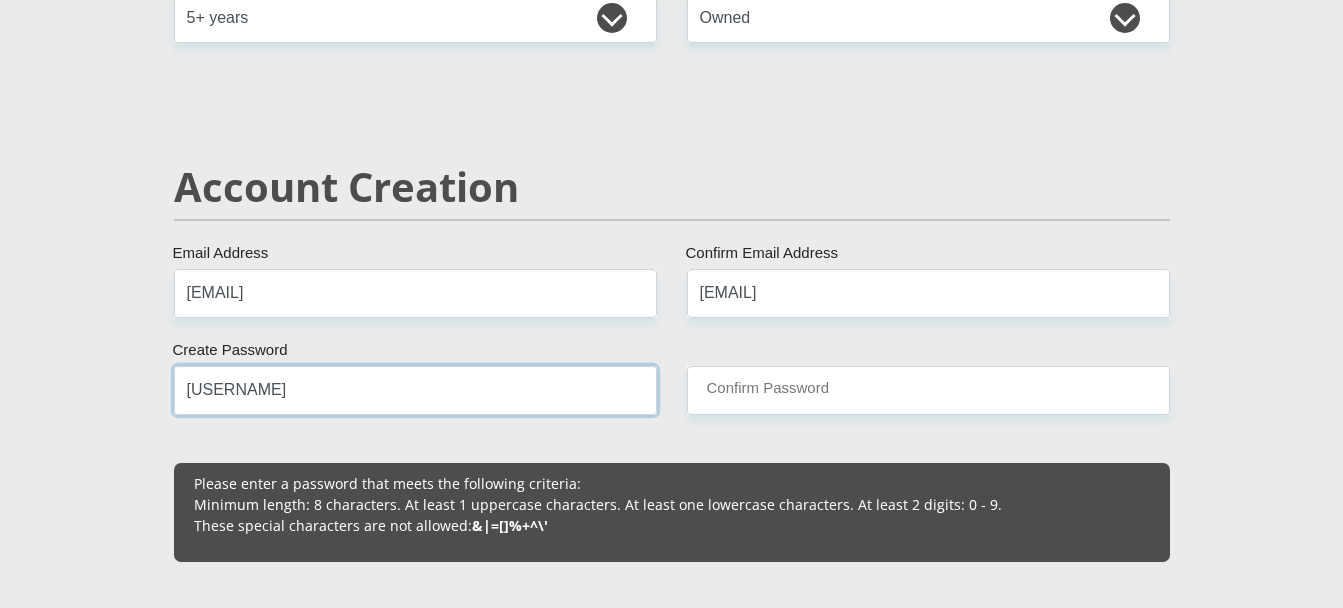click on "[USERNAME]" at bounding box center [415, 390] 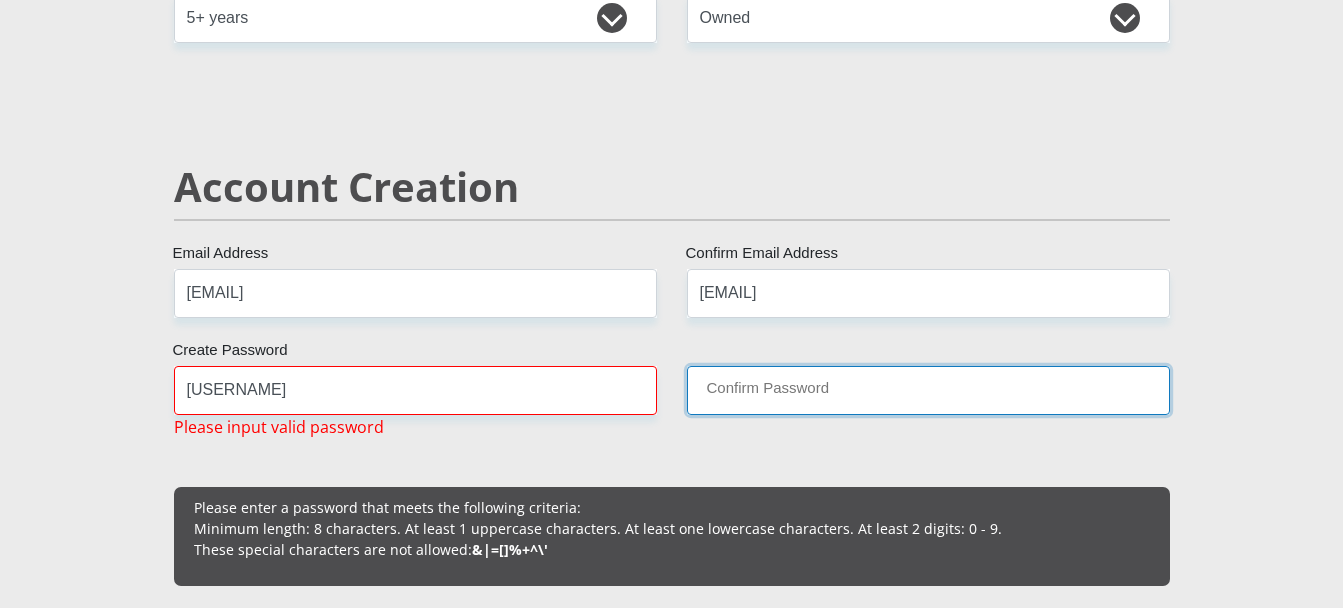click on "Confirm Password" at bounding box center (928, 390) 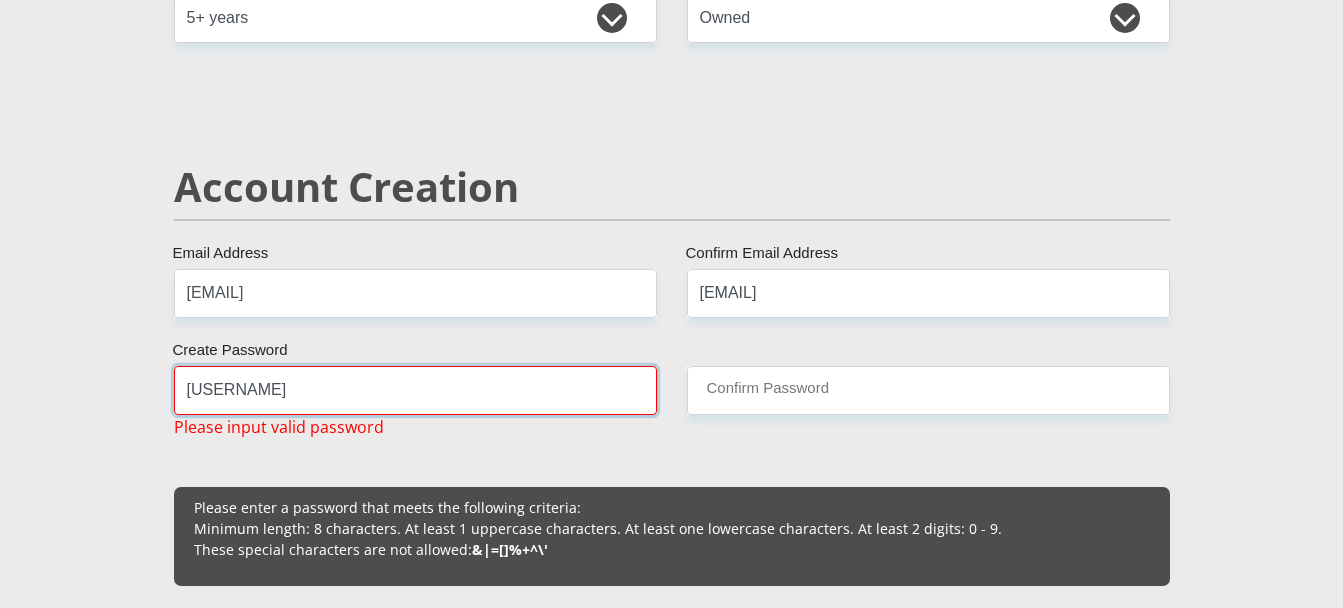 click on "[USERNAME]" at bounding box center (415, 390) 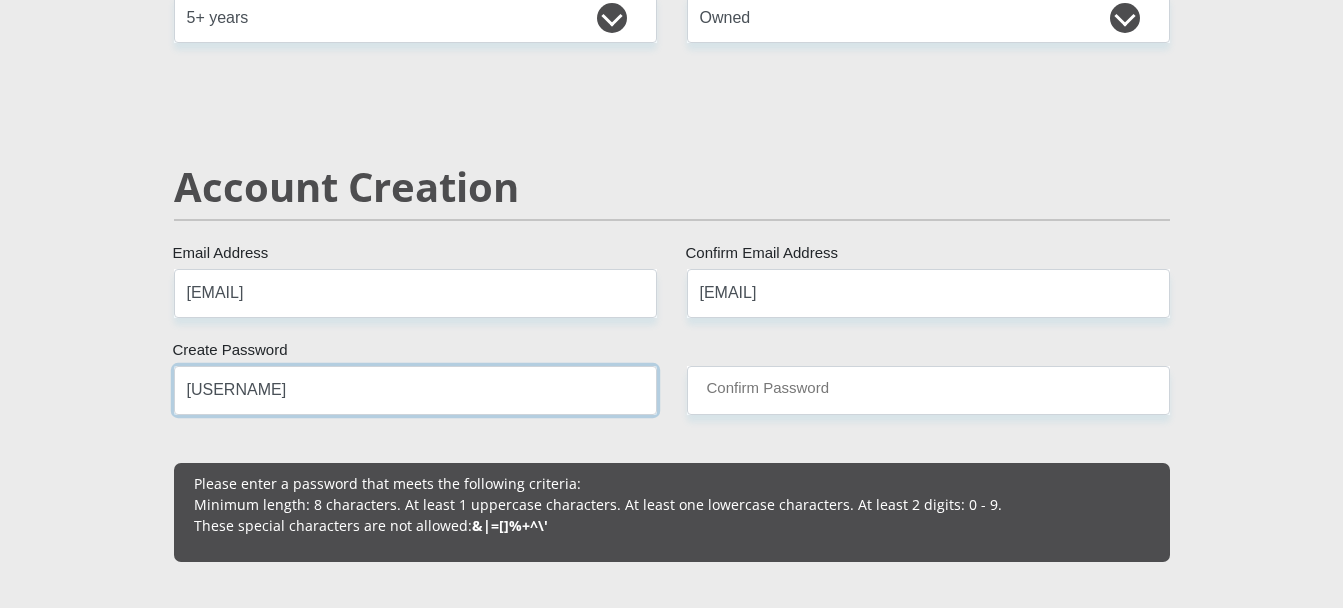 type on "[USERNAME]" 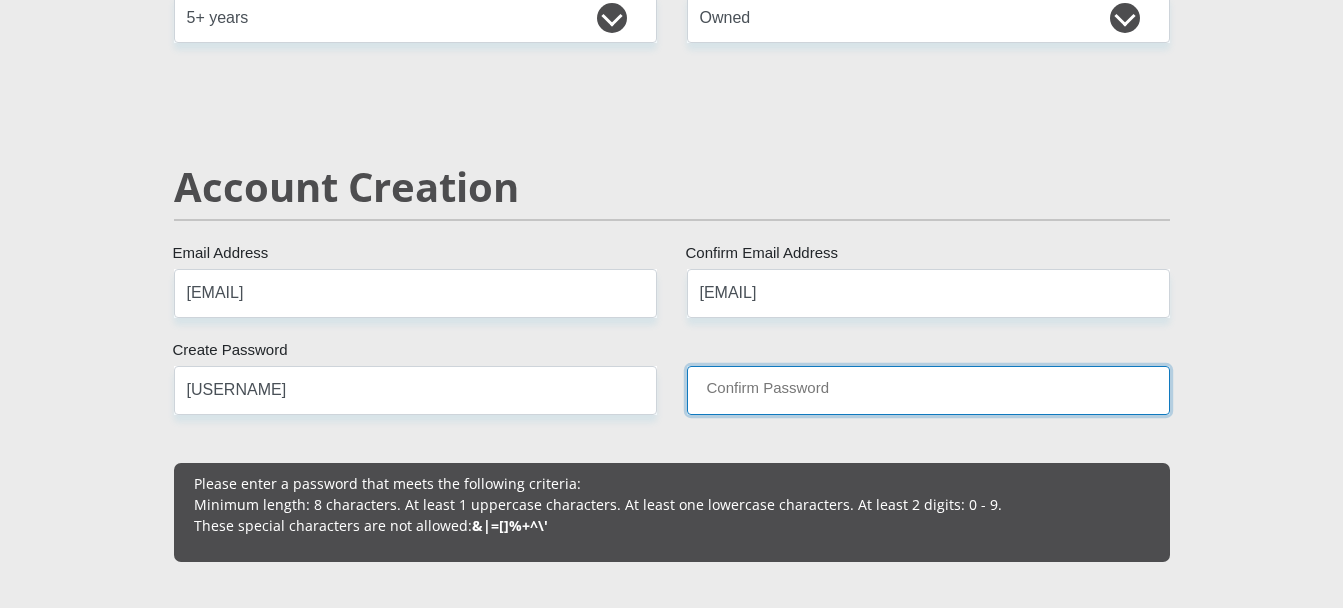 click on "Confirm Password" at bounding box center (928, 390) 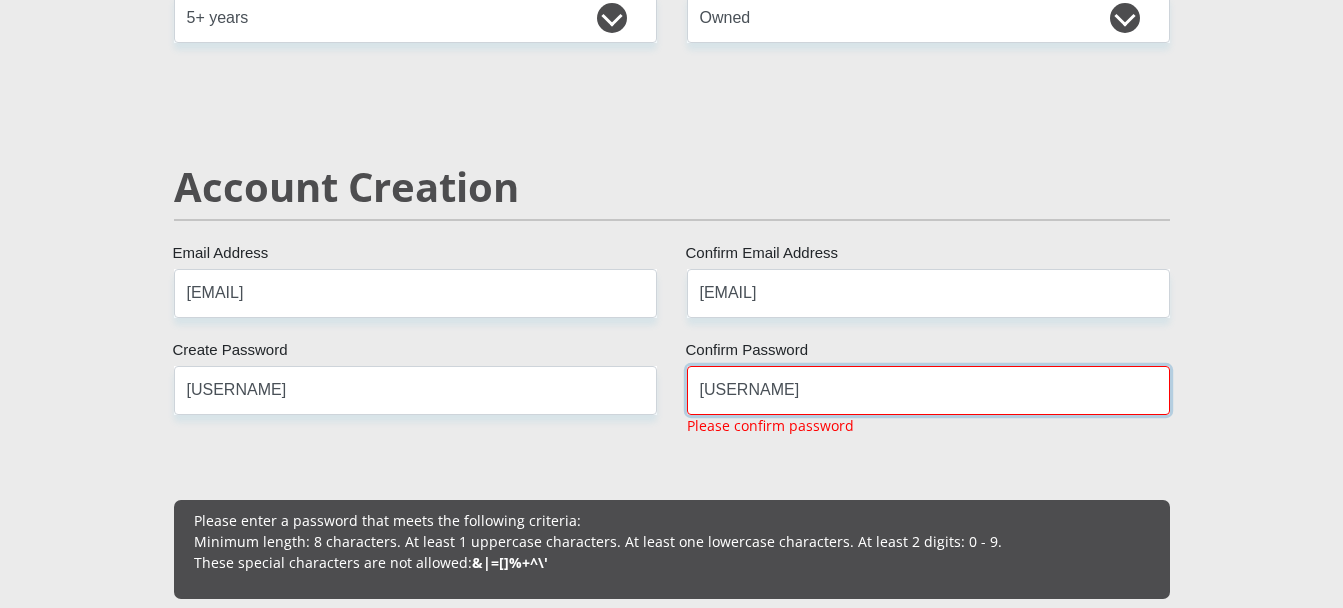 type on "[USERNAME]" 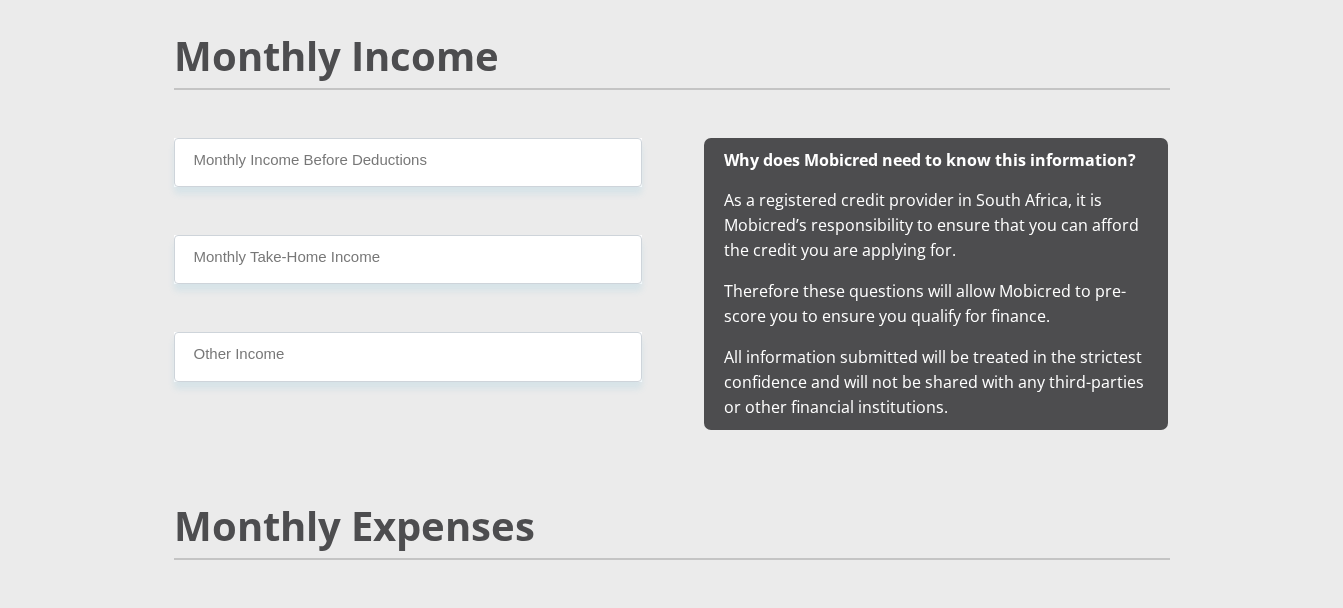 scroll, scrollTop: 1900, scrollLeft: 0, axis: vertical 